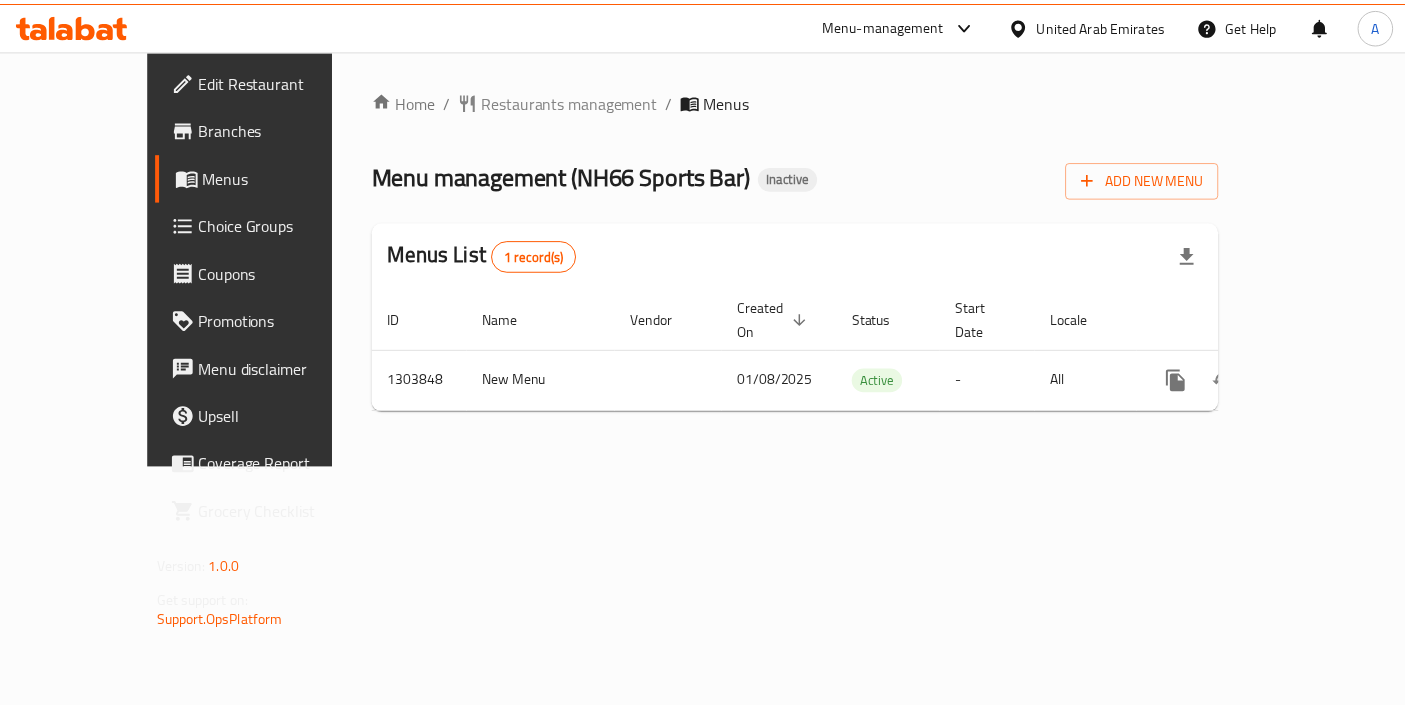 scroll, scrollTop: 0, scrollLeft: 0, axis: both 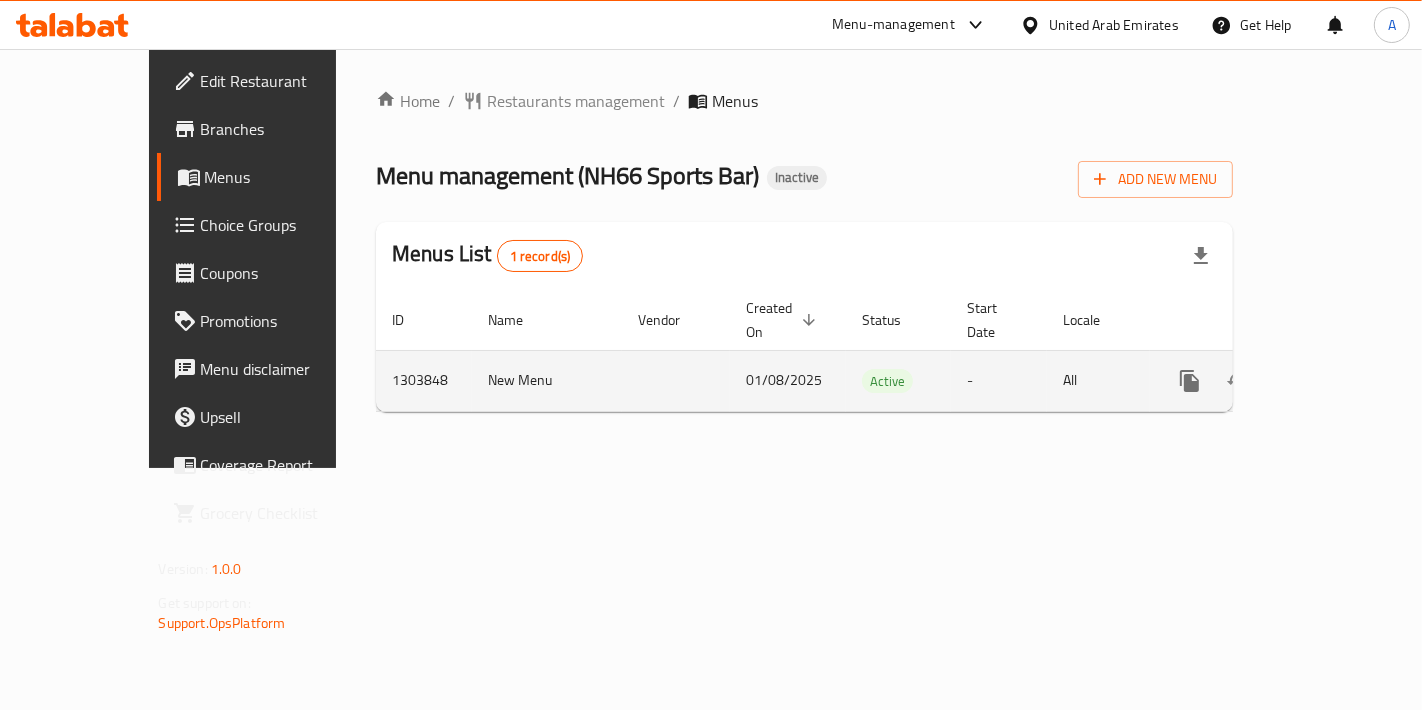 click 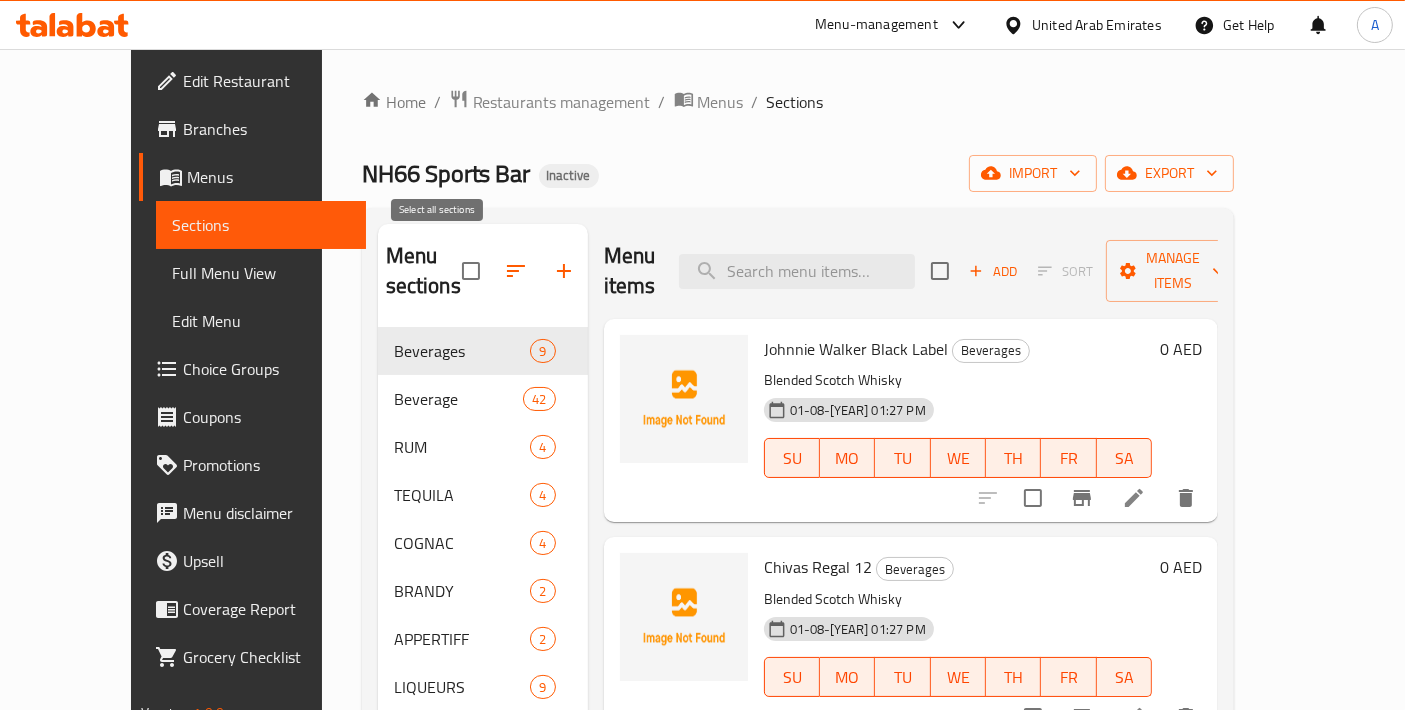 click at bounding box center (471, 271) 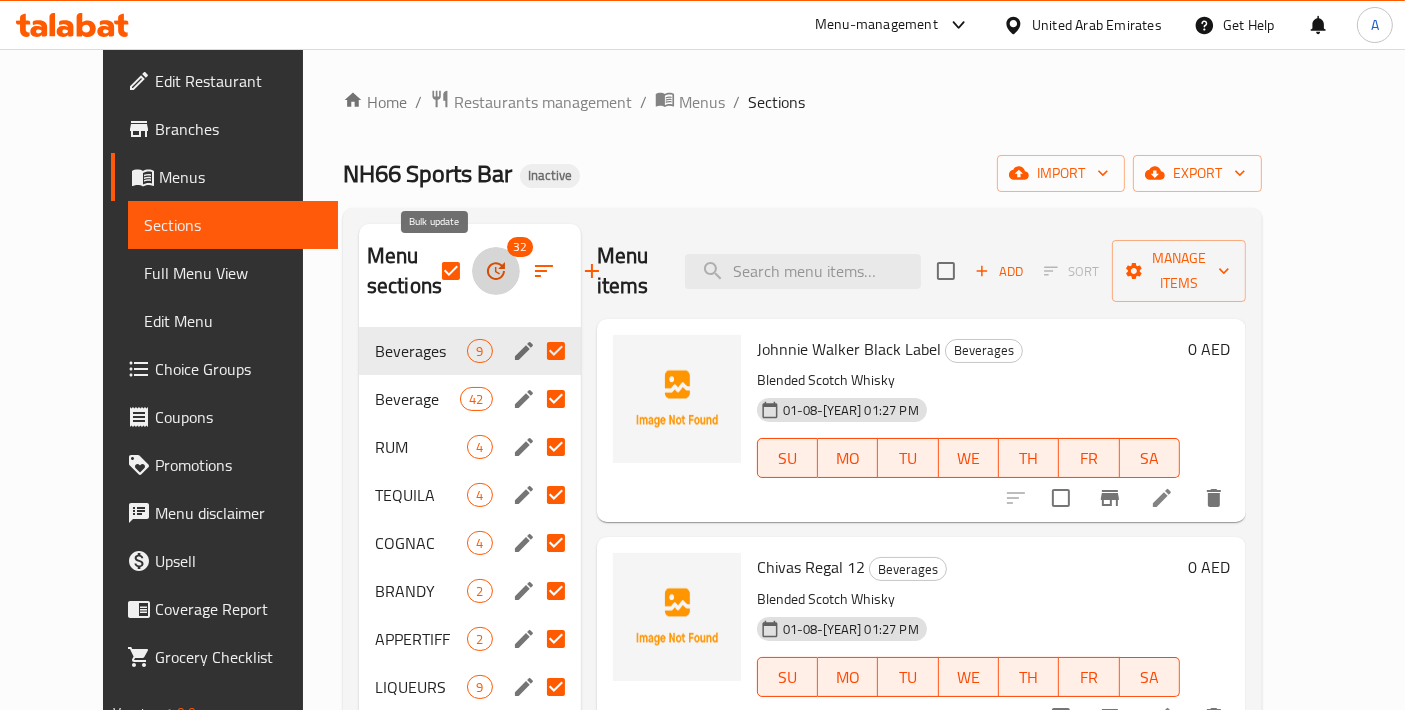 click 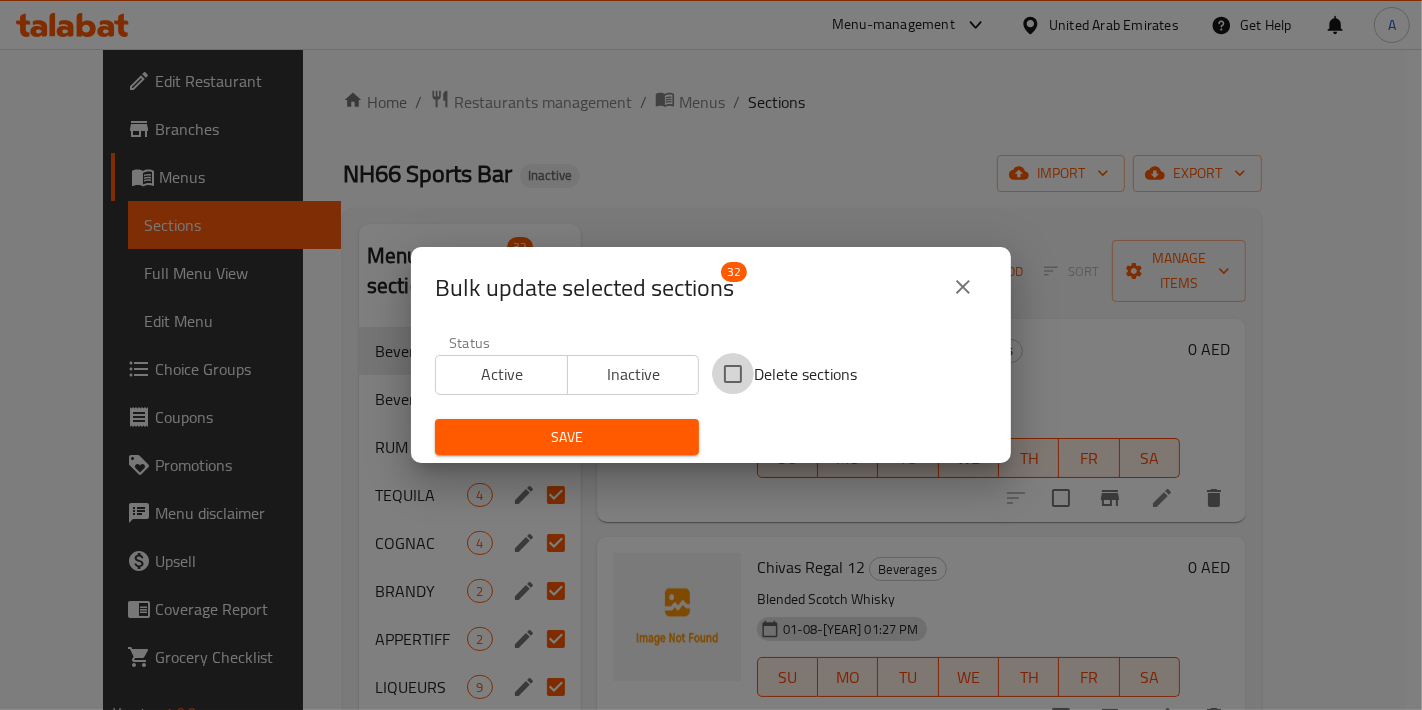 click on "Delete sections" at bounding box center (733, 374) 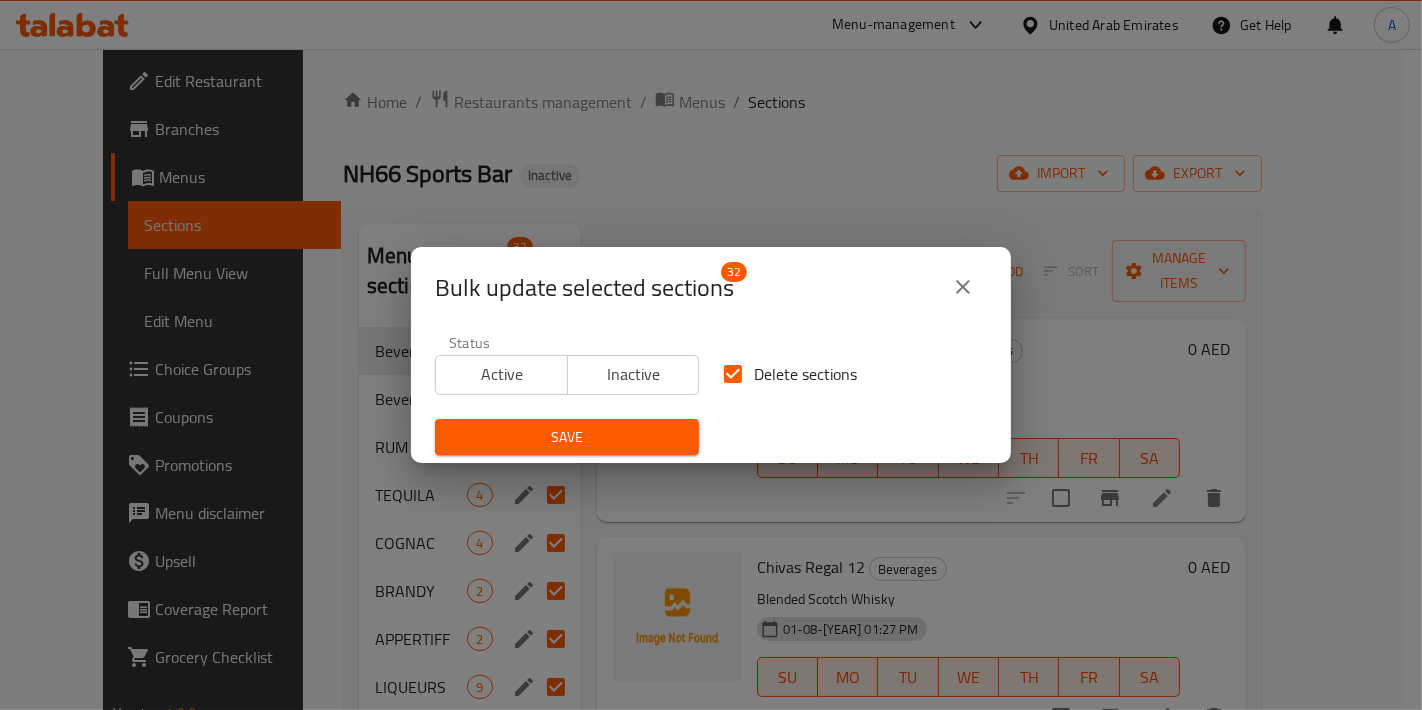 click on "Save" at bounding box center (567, 437) 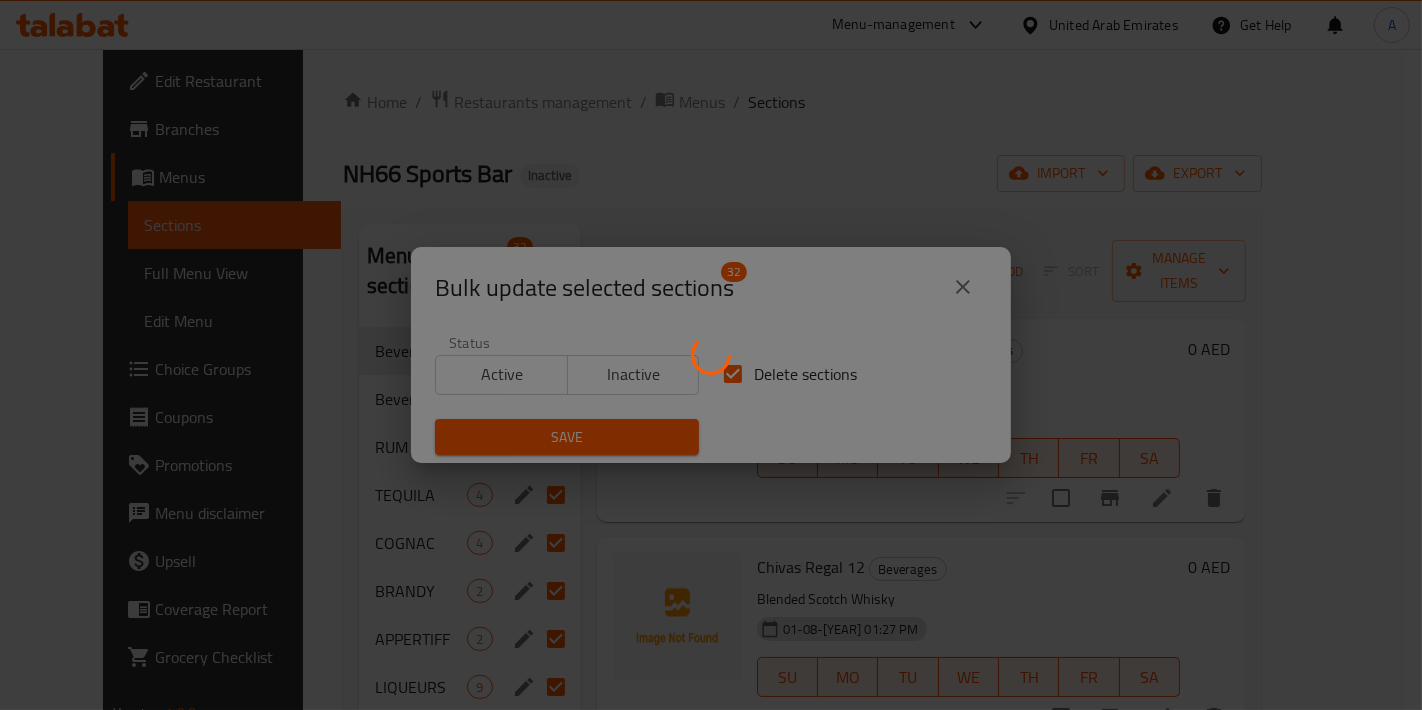 checkbox on "false" 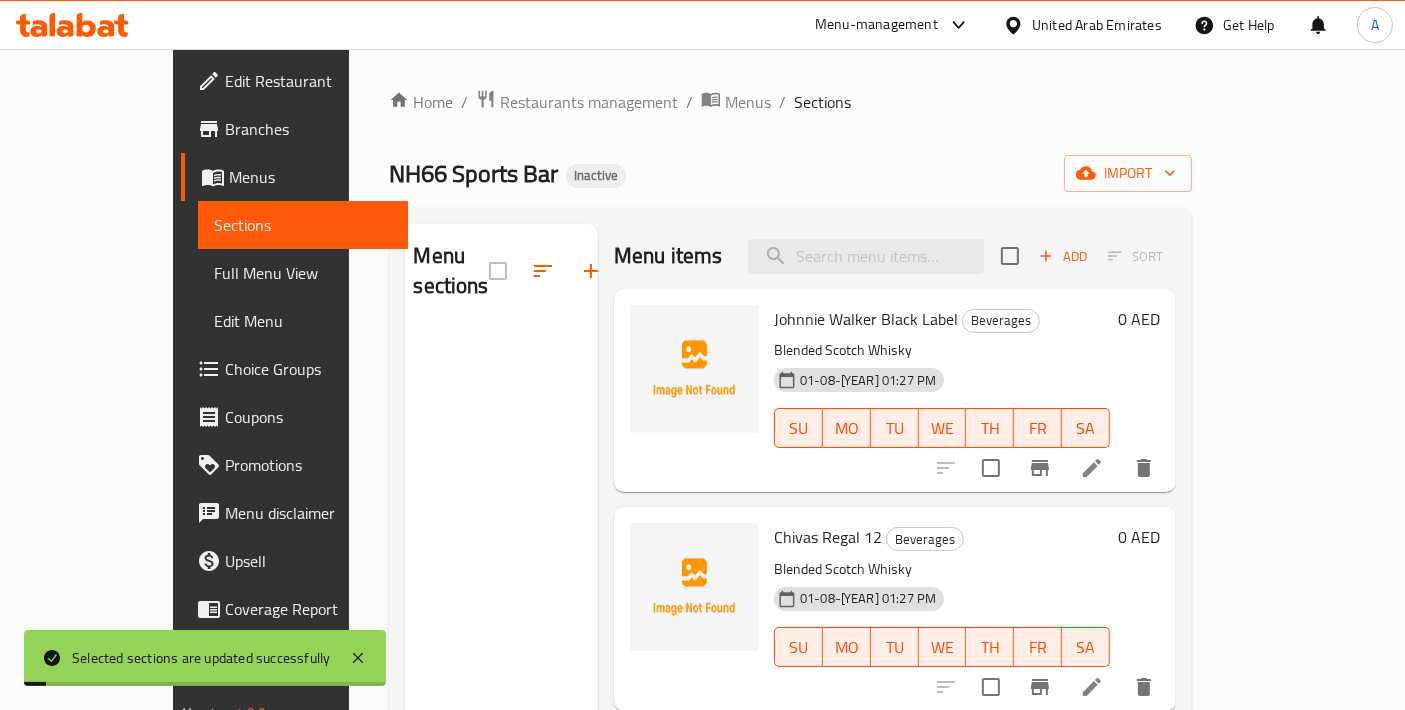 click on "Home / Restaurants management / Menus / Sections NH66 Sports Bar Inactive import Menu sections Menu items Add Sort Johnnie Walker Black Label   Beverages Blended Scotch Whisky 01-08-[YEAR] 01:27 PM SU MO TU WE TH FR SA 0   AED Chivas Regal 12   Beverages Blended Scotch Whisky 01-08-[YEAR] 01:27 PM SU MO TU WE TH FR SA 0   AED Jack Daniel's Old No.7   Beverages Tennessee Sour Mash Whiskey 01-08-[YEAR] 01:27 PM SU MO TU WE TH FR SA 0   AED Ciroc Vodka   Beverages Distilled from fine French grapes 01-08-[YEAR] 01:27 PM SU MO TU WE TH FR SA 0   AED Corona Extra   Beverages 01-08-[YEAR] 01:27 PM SU MO TU WE TH FR SA 0   AED Budweiser   Beverages 01-08-[YEAR] 01:27 PM SU MO TU WE TH FR SA 0   AED Heineken   Beverages 01-08-[YEAR] 01:27 PM SU MO TU WE TH FR SA 0   AED Sprite   Beverages 01-08-[YEAR] 01:27 PM SU MO TU WE TH FR SA 0   AED Coca-Cola   Beverages 01-08-[YEAR] 01:27 PM SU MO TU WE TH FR SA 0   AED" at bounding box center [790, 519] 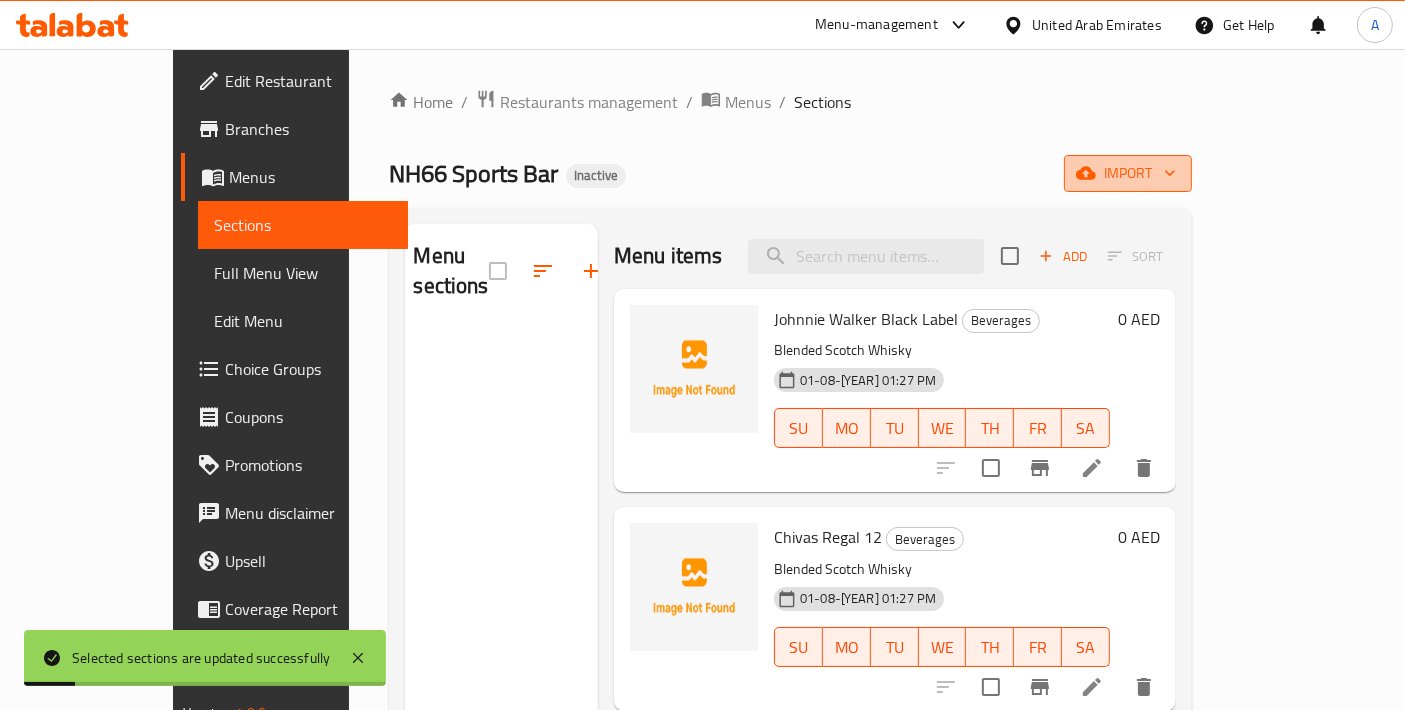 click on "import" at bounding box center [1128, 173] 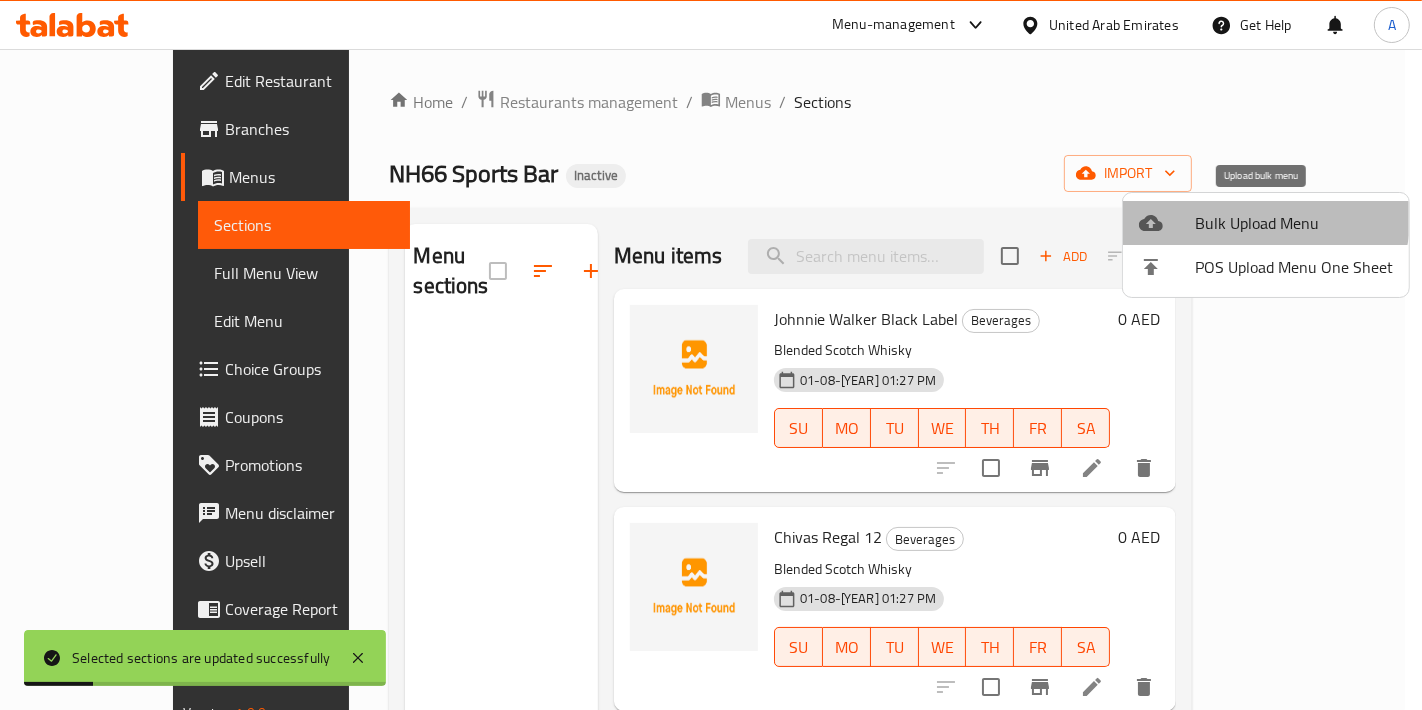 click on "Bulk Upload Menu" at bounding box center [1294, 223] 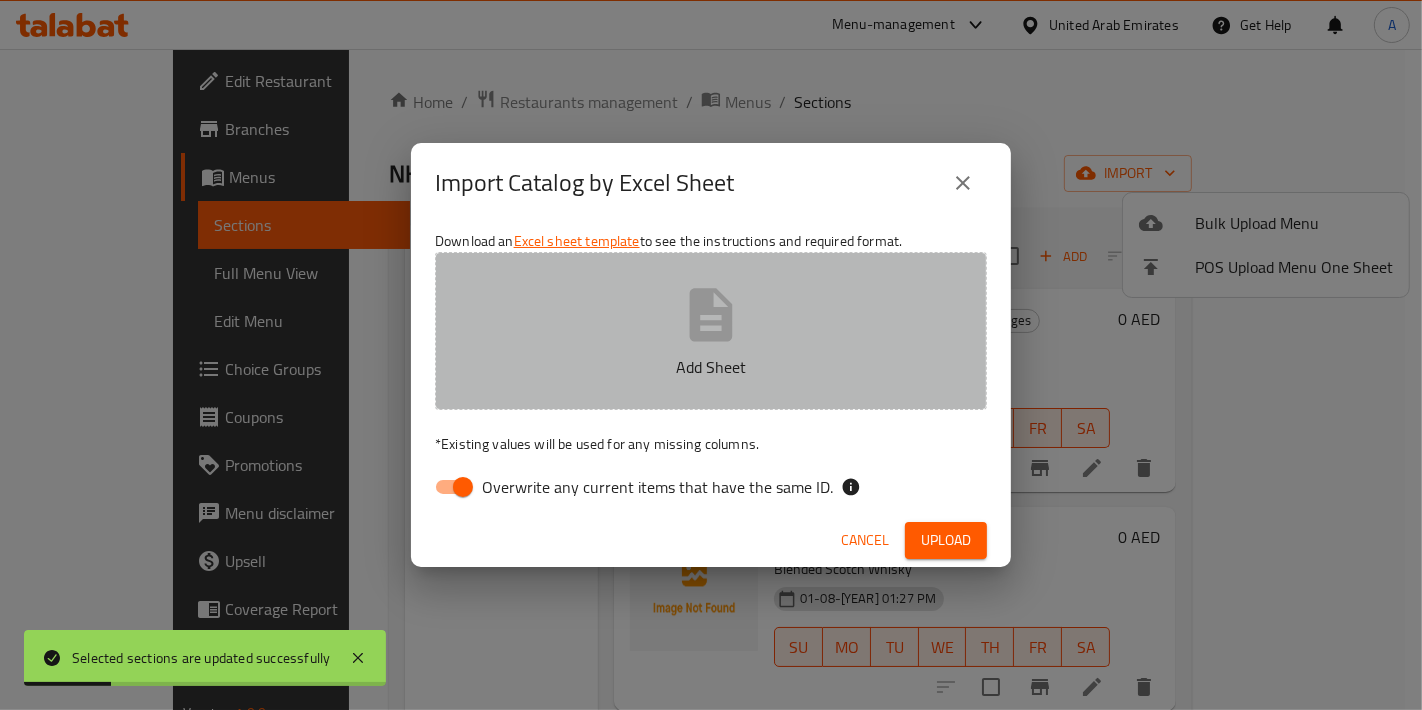 click on "Add Sheet" at bounding box center [711, 331] 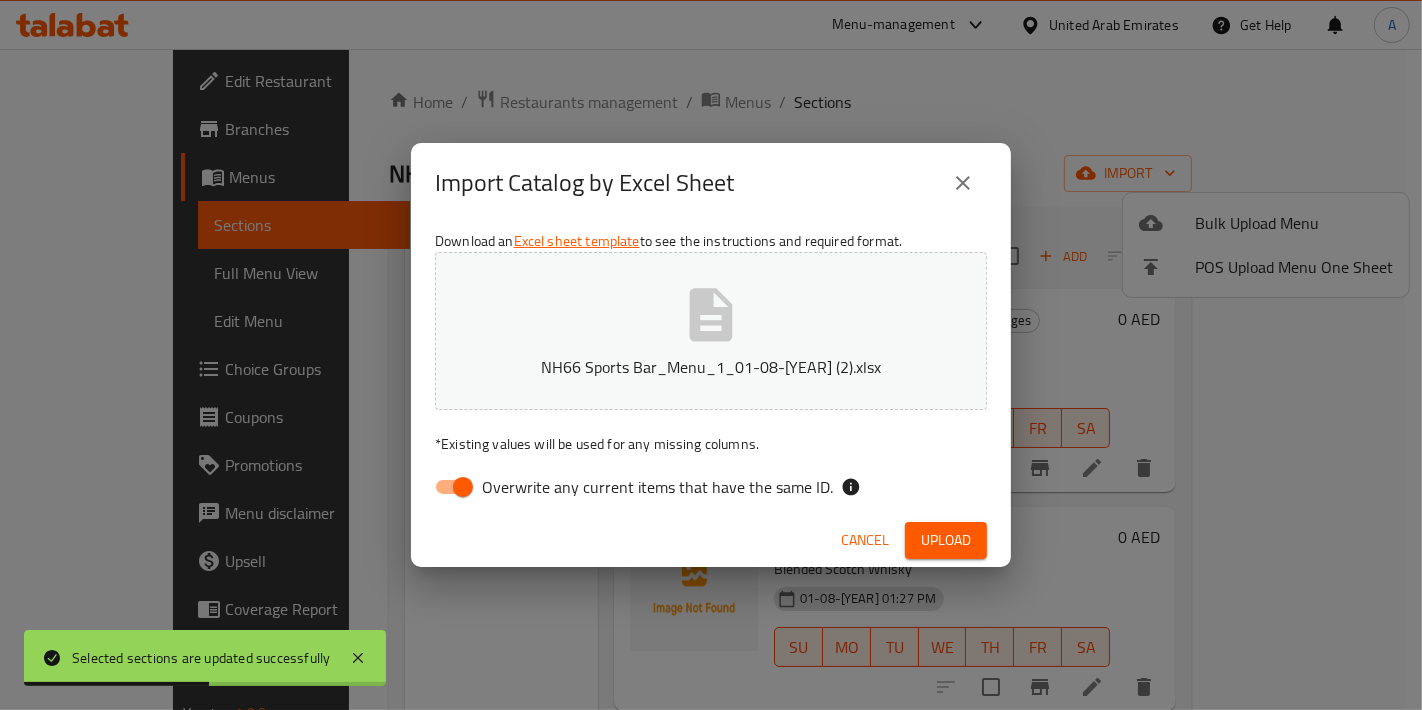 click on "Overwrite any current items that have the same ID." at bounding box center (463, 487) 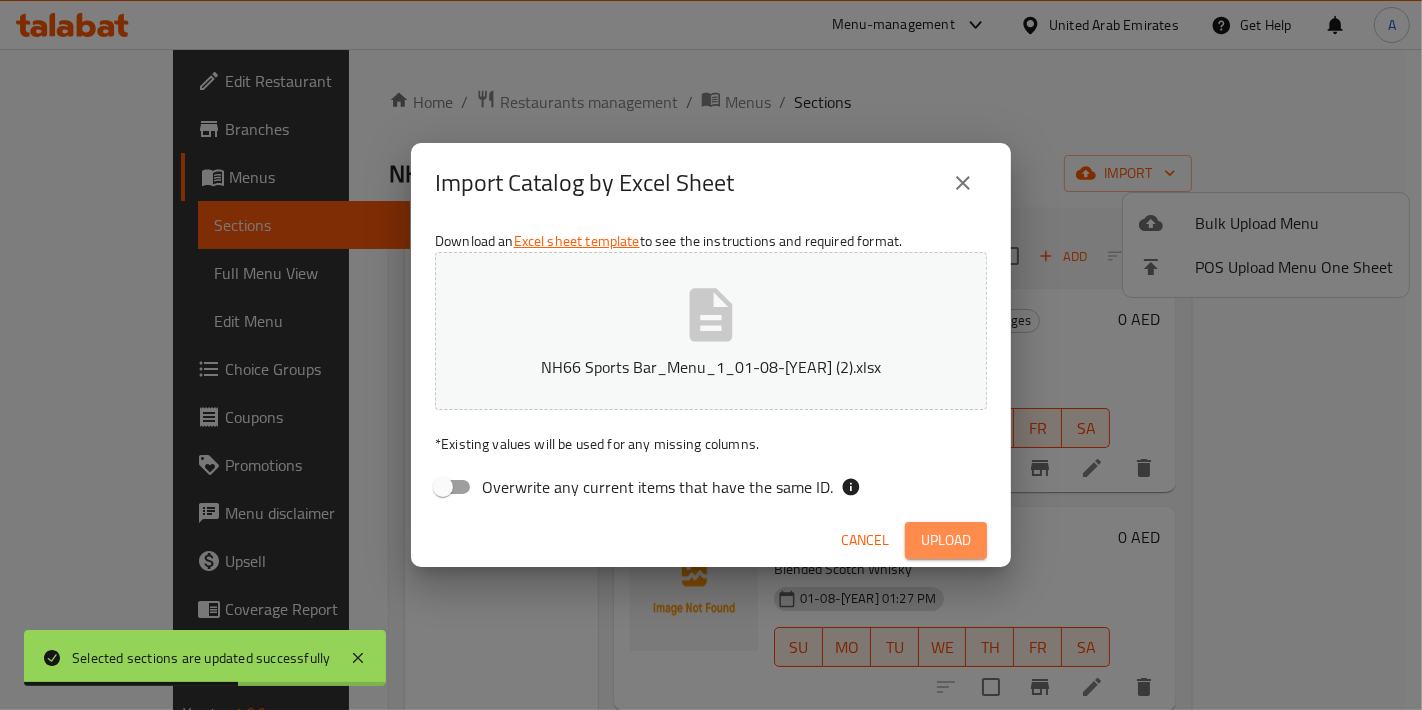 click on "Upload" at bounding box center [946, 540] 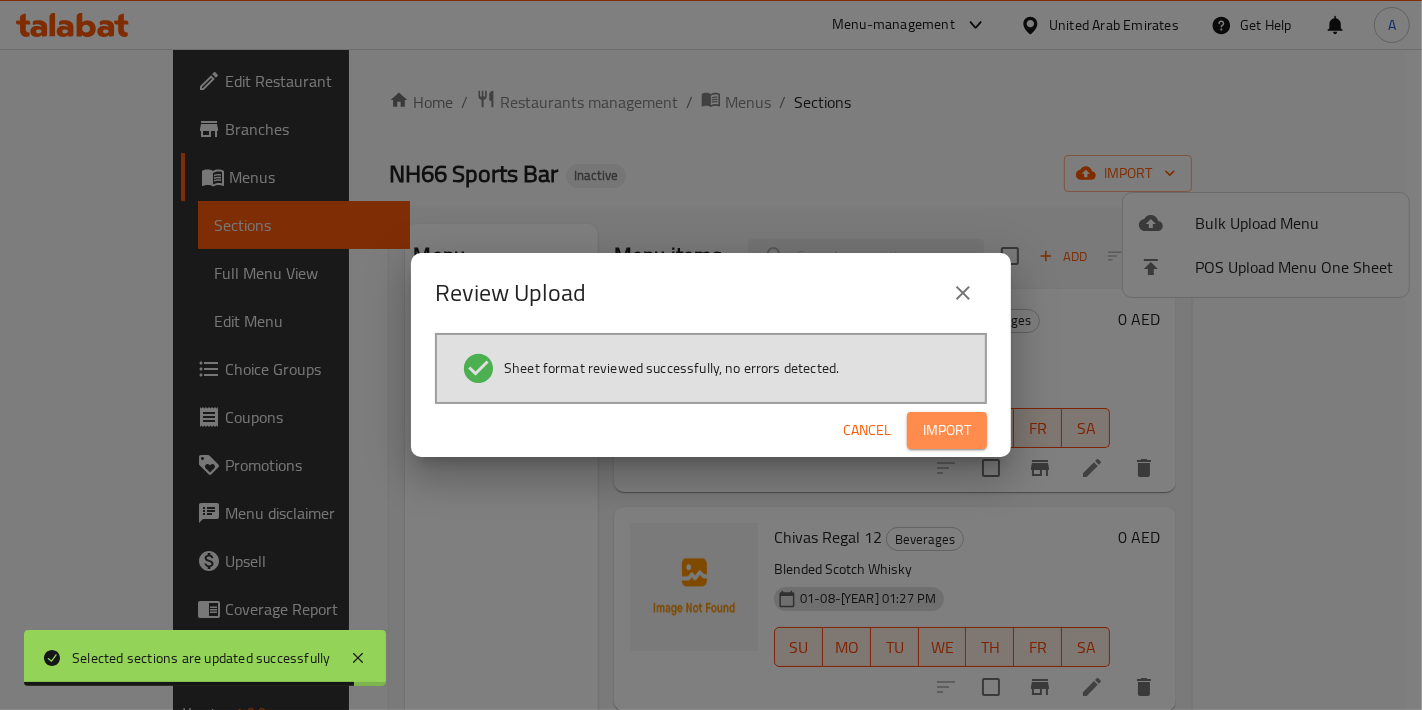 click on "Import" at bounding box center [947, 430] 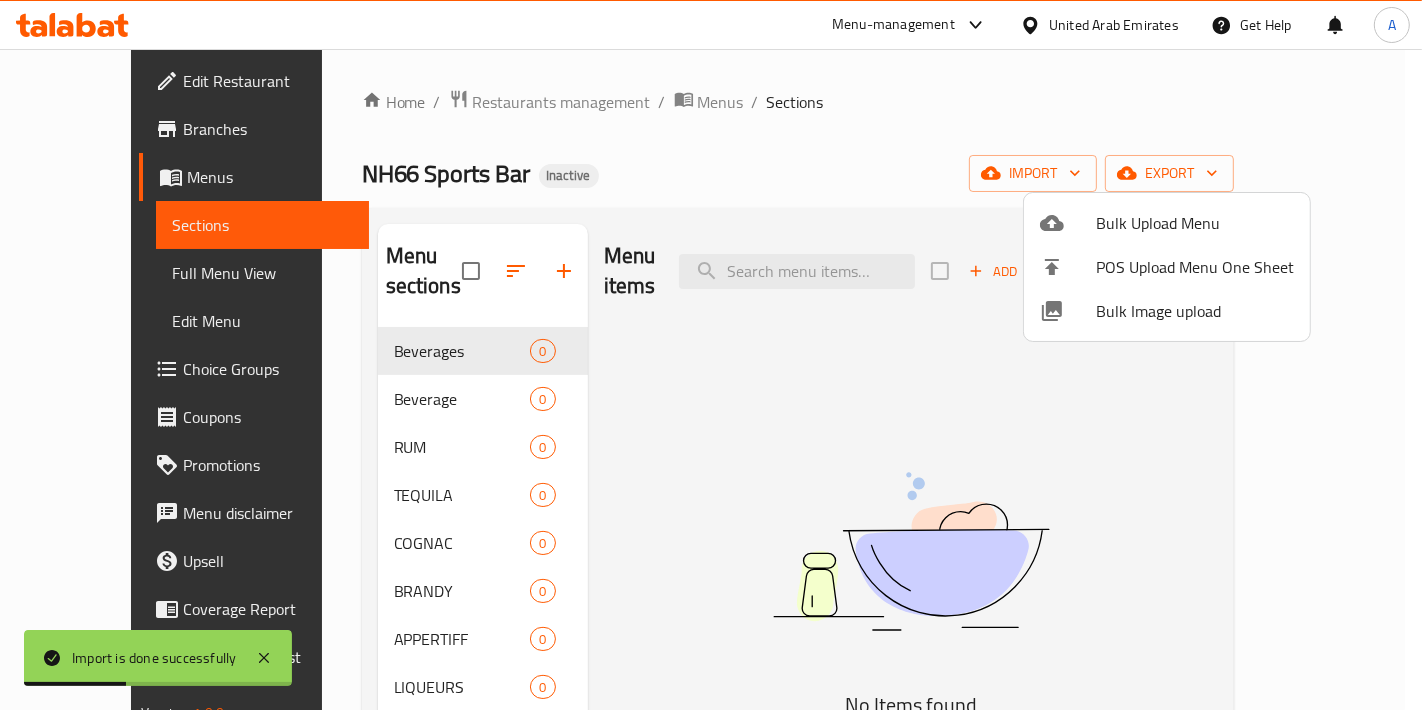 click at bounding box center [711, 355] 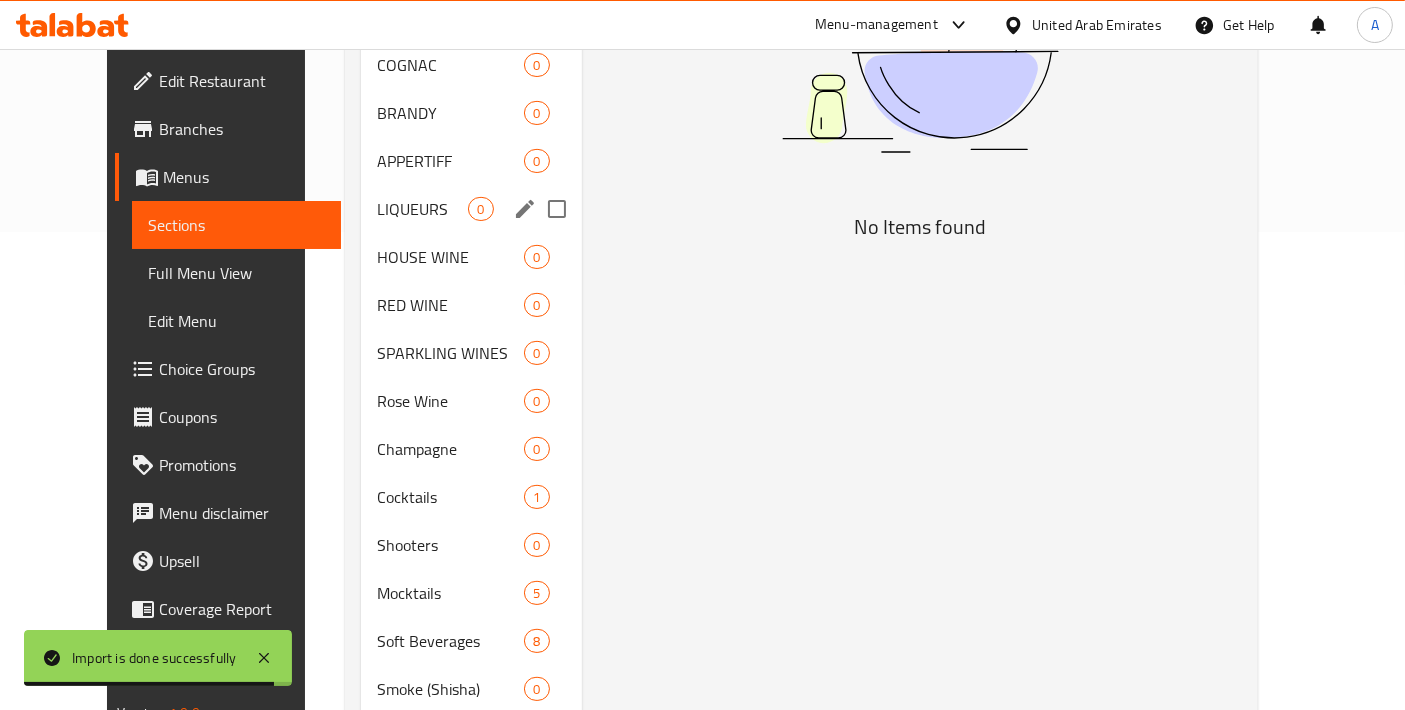 scroll, scrollTop: 74, scrollLeft: 0, axis: vertical 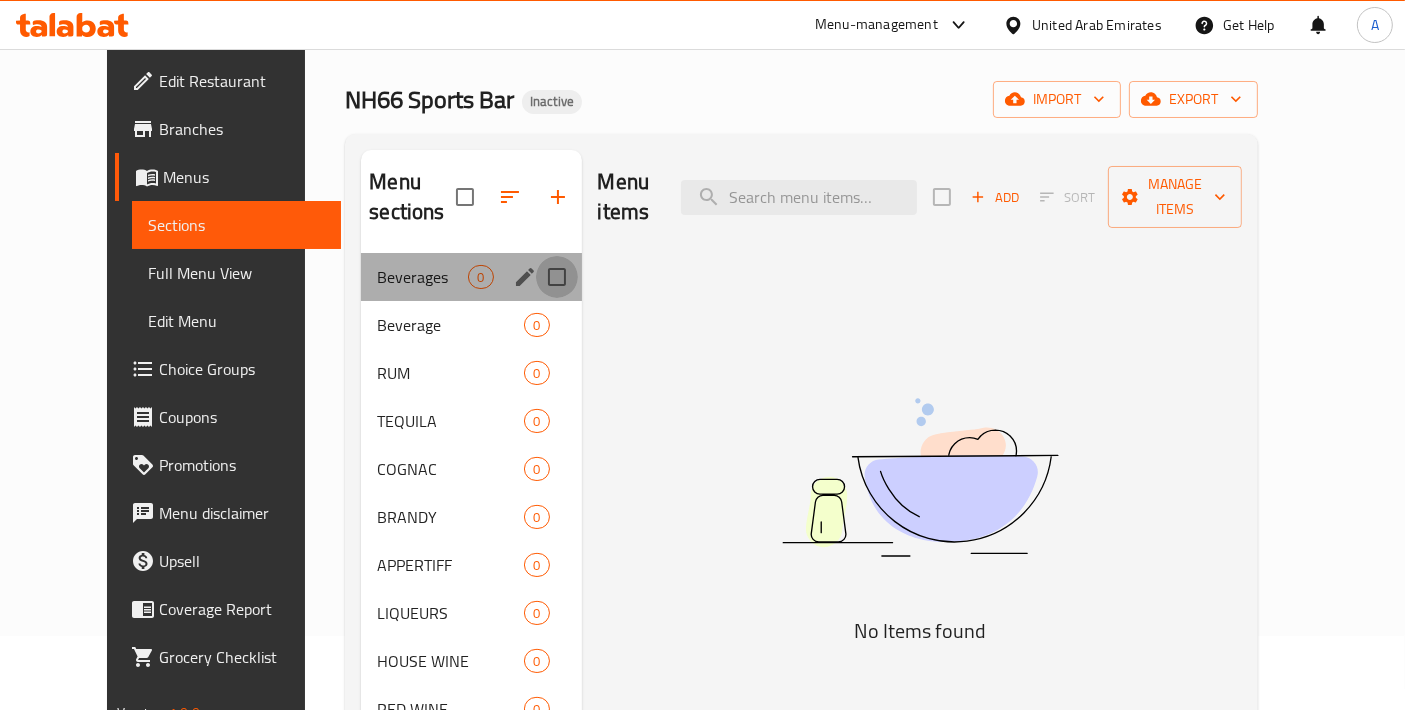 click at bounding box center (557, 277) 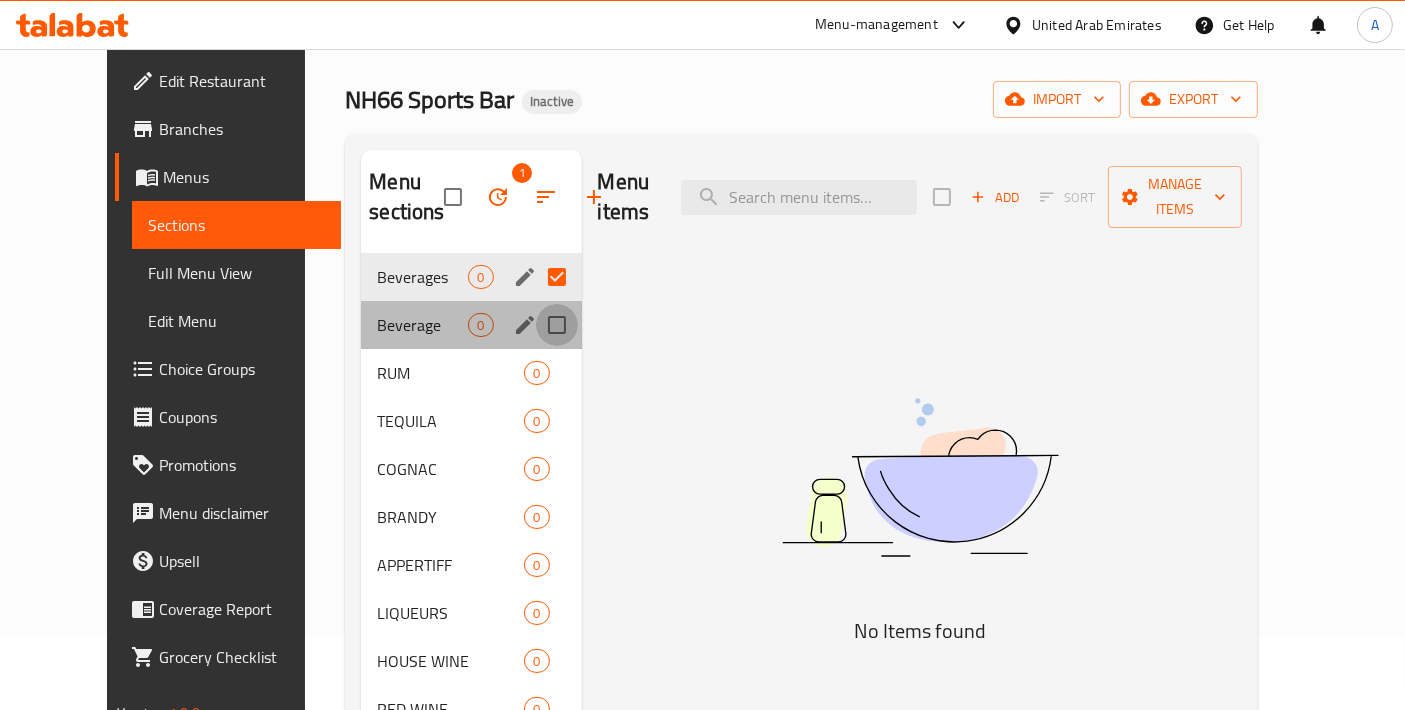click at bounding box center (557, 325) 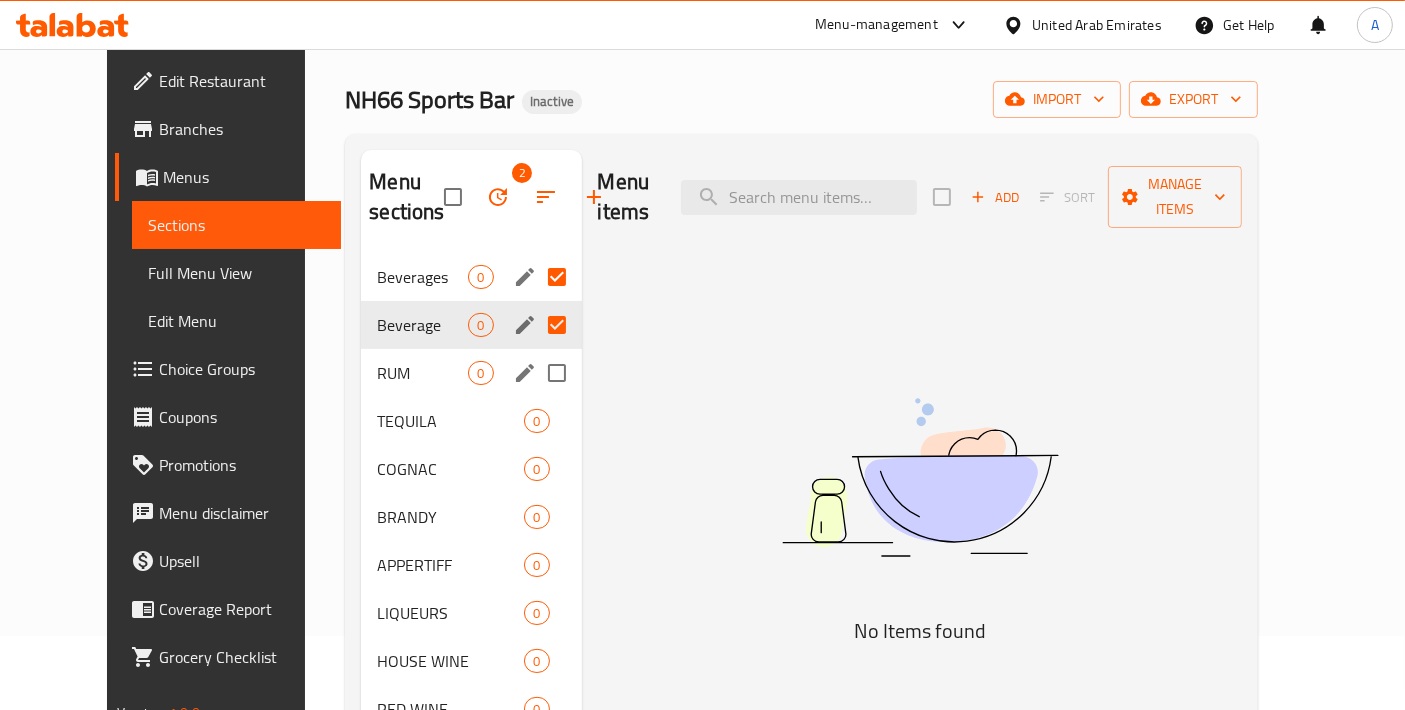 click at bounding box center [557, 373] 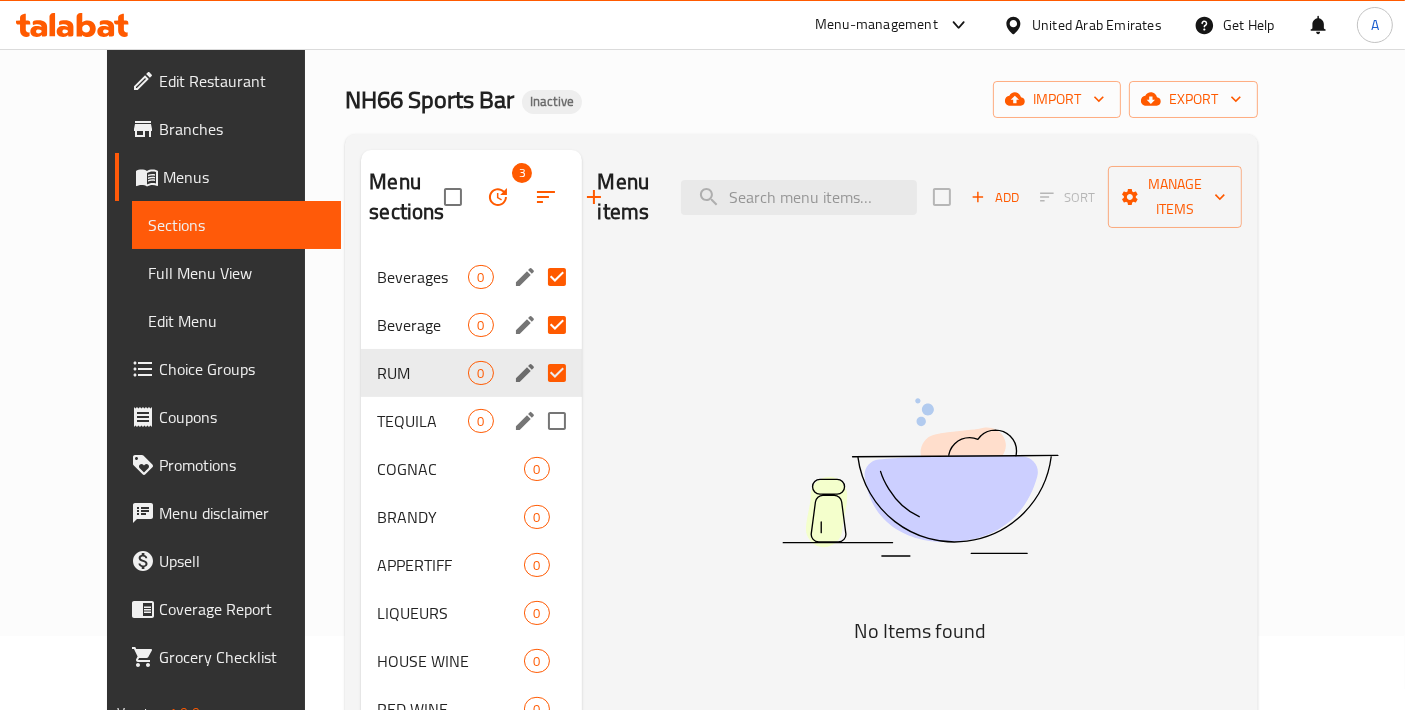 click at bounding box center [557, 421] 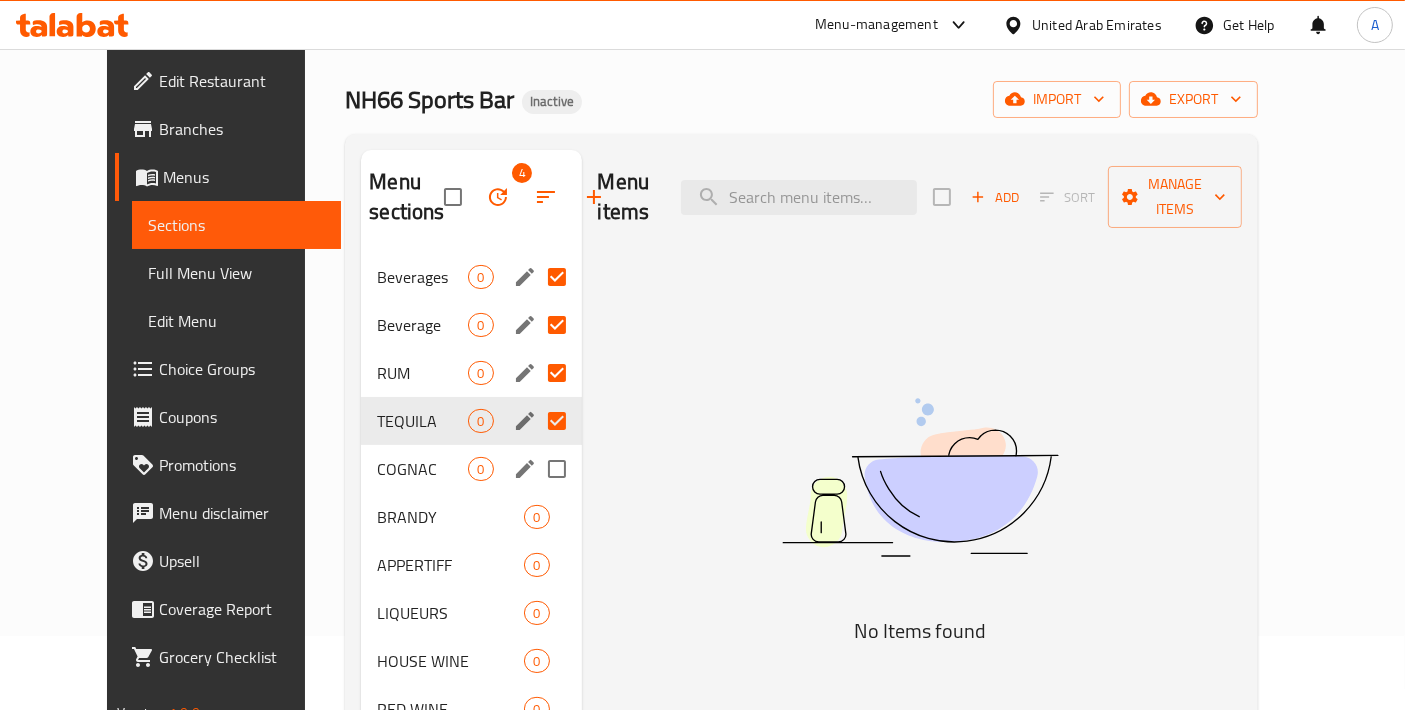 click at bounding box center [557, 469] 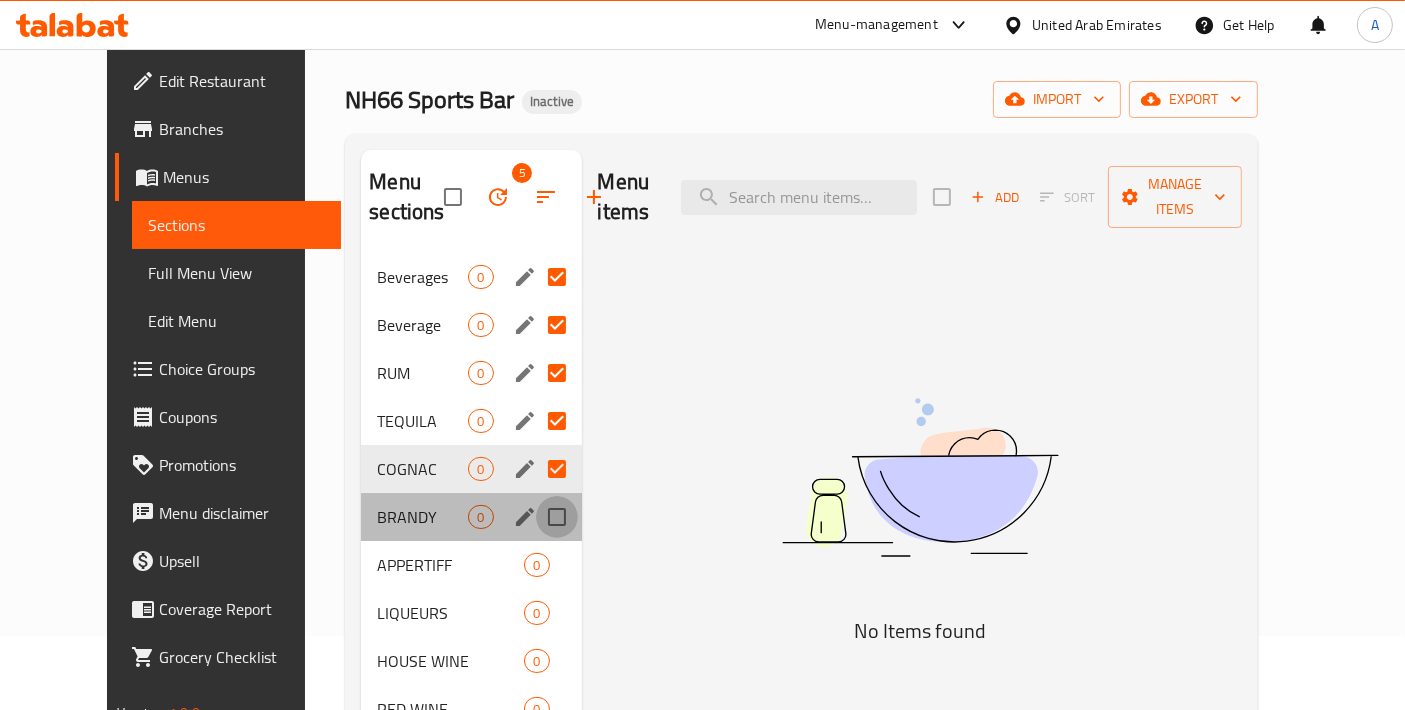 click at bounding box center (557, 517) 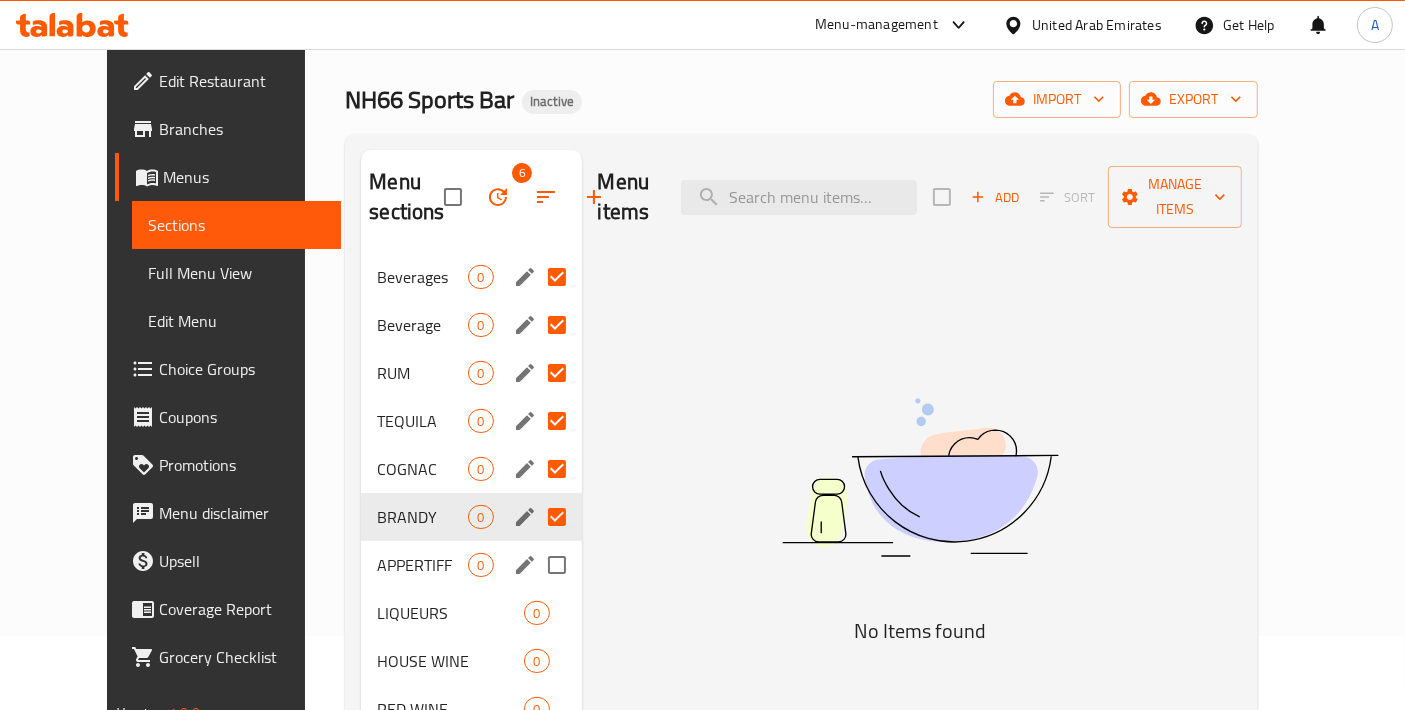 click at bounding box center [557, 565] 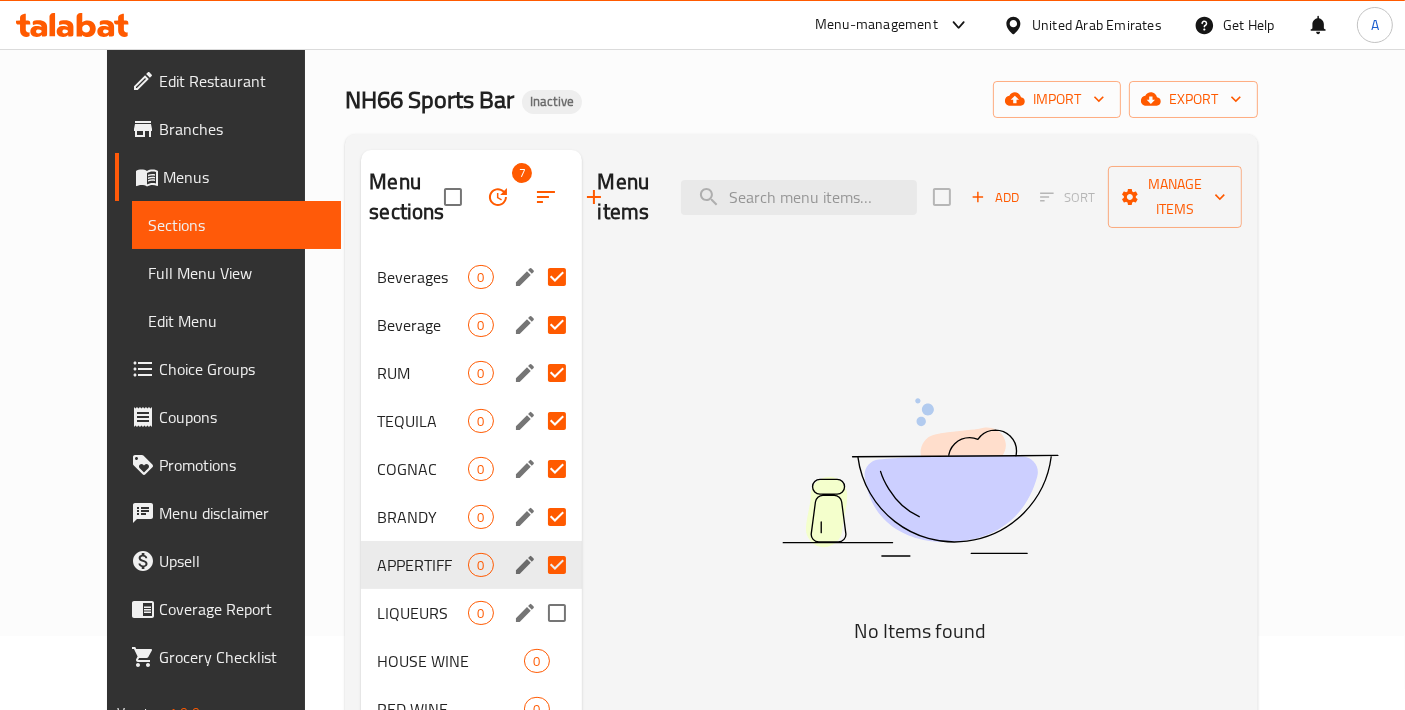 click at bounding box center (557, 613) 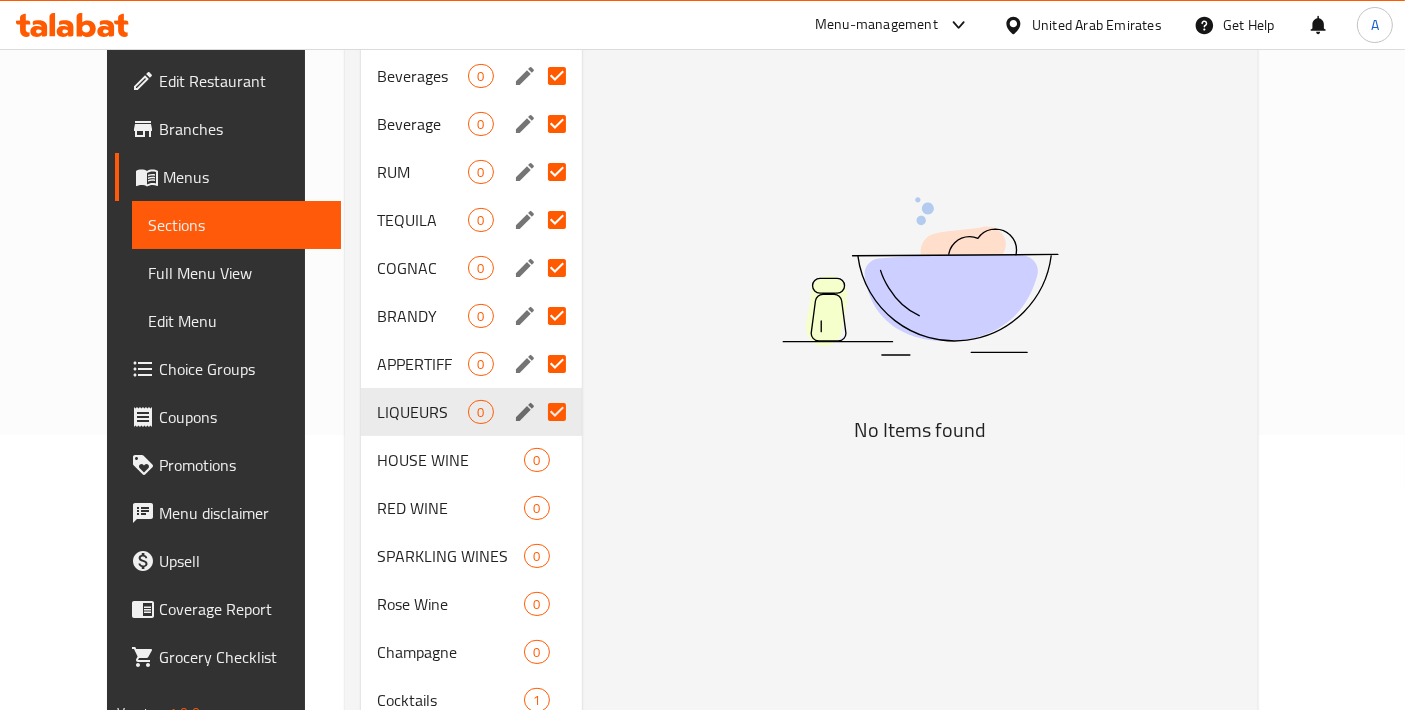 scroll, scrollTop: 296, scrollLeft: 0, axis: vertical 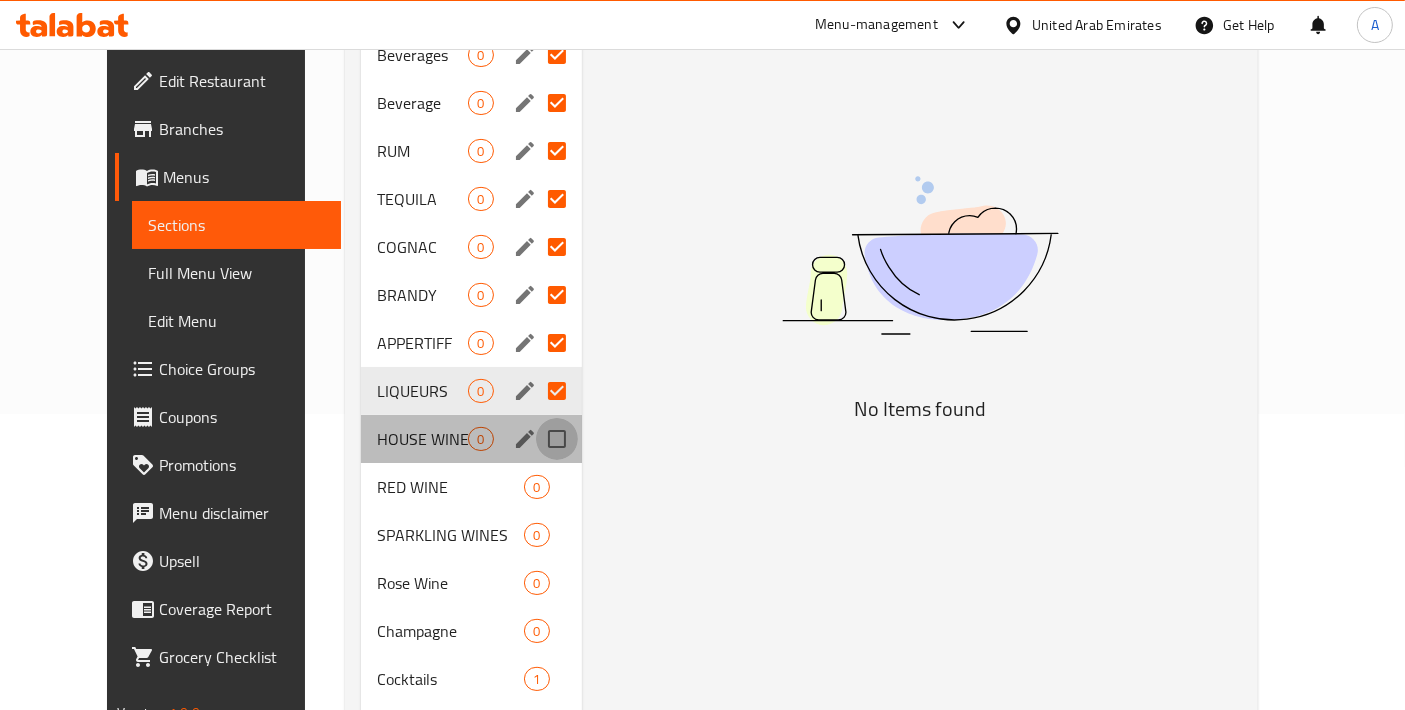 click at bounding box center [557, 439] 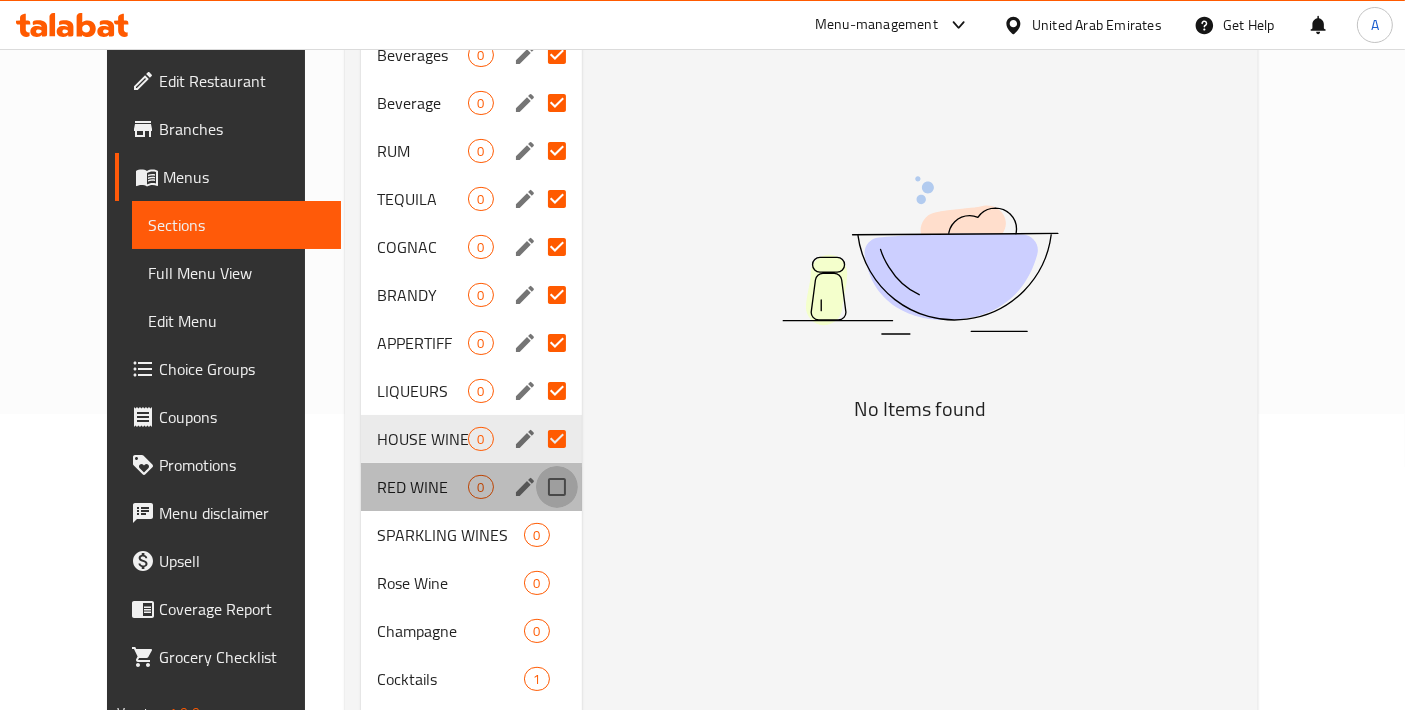 click at bounding box center (557, 487) 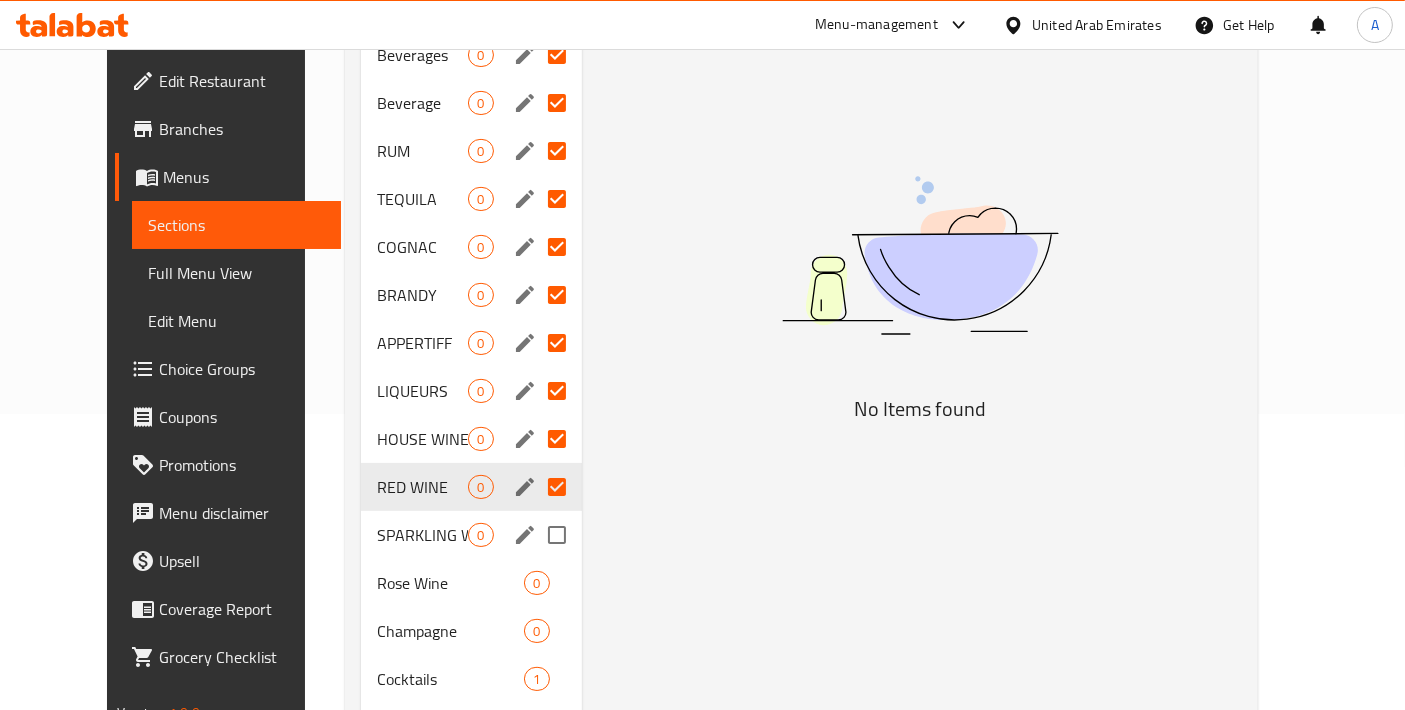 click at bounding box center (557, 535) 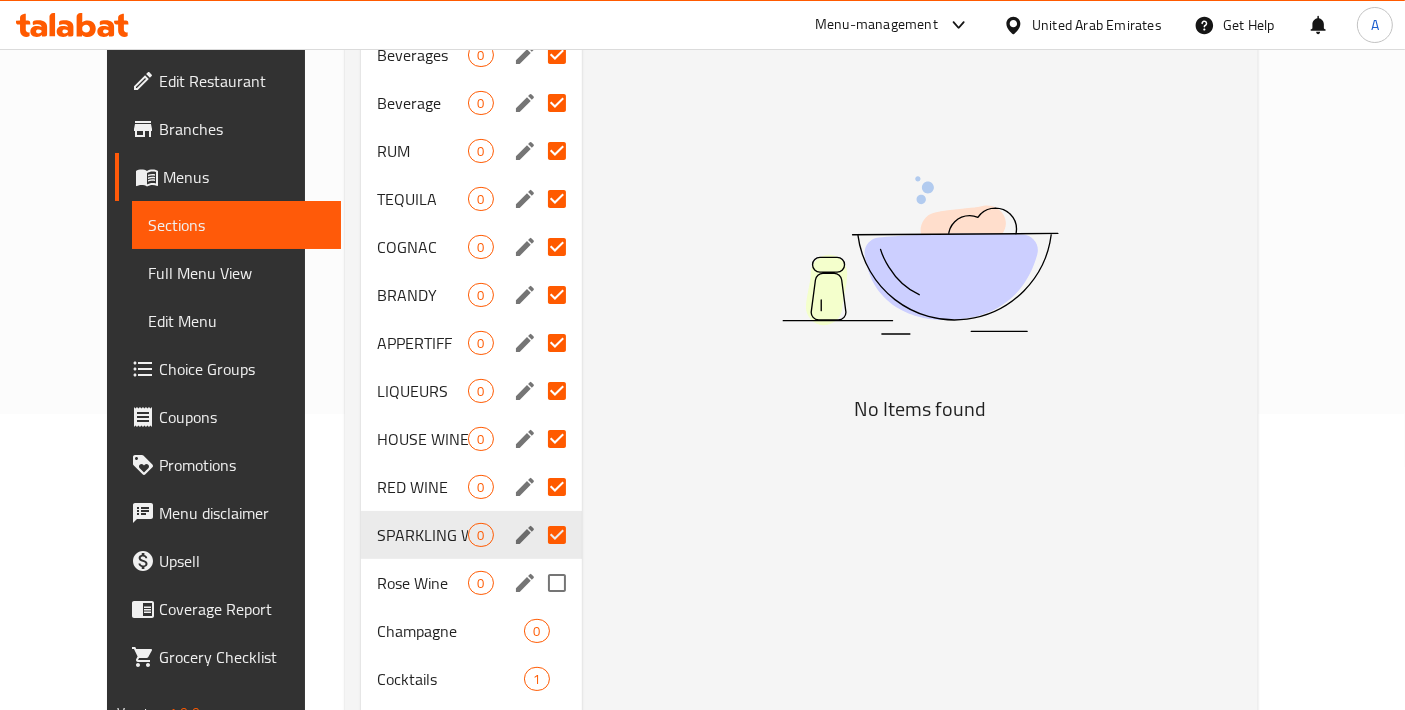 click at bounding box center [557, 583] 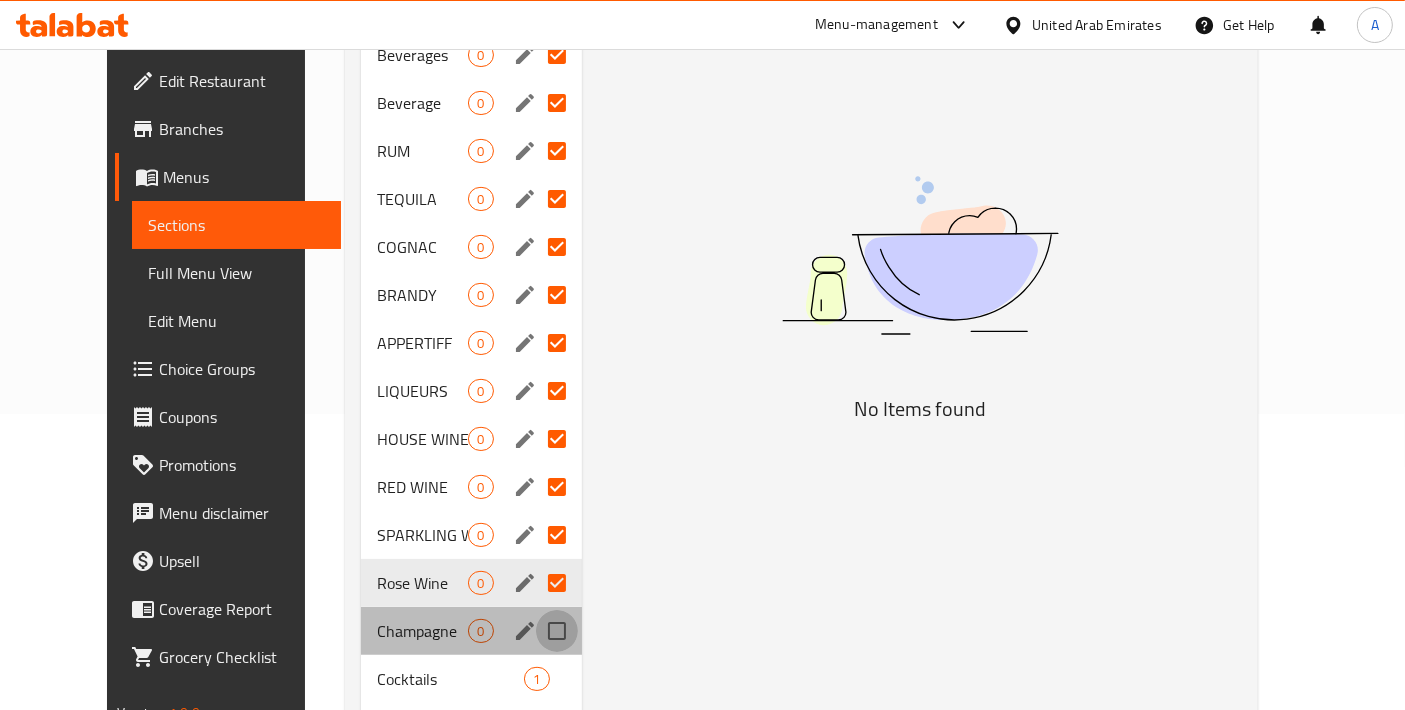 click at bounding box center [557, 631] 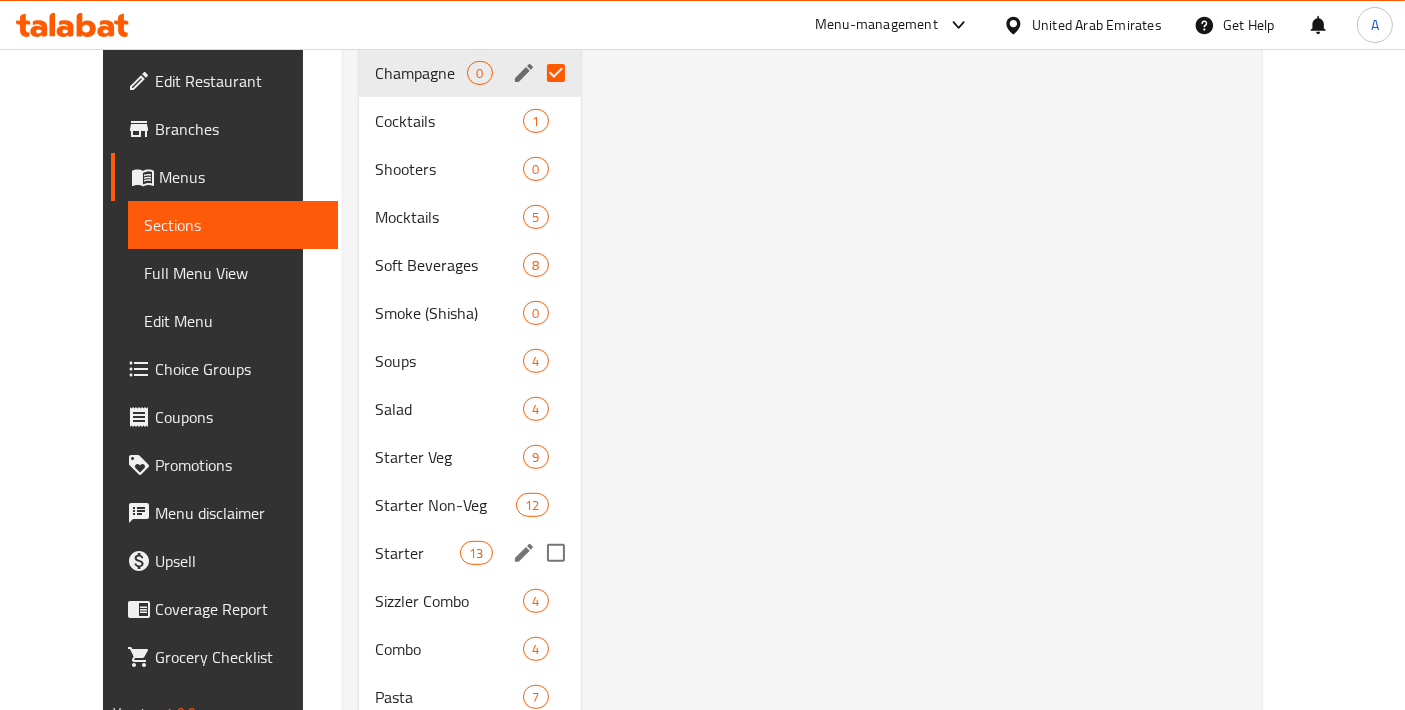 scroll, scrollTop: 771, scrollLeft: 0, axis: vertical 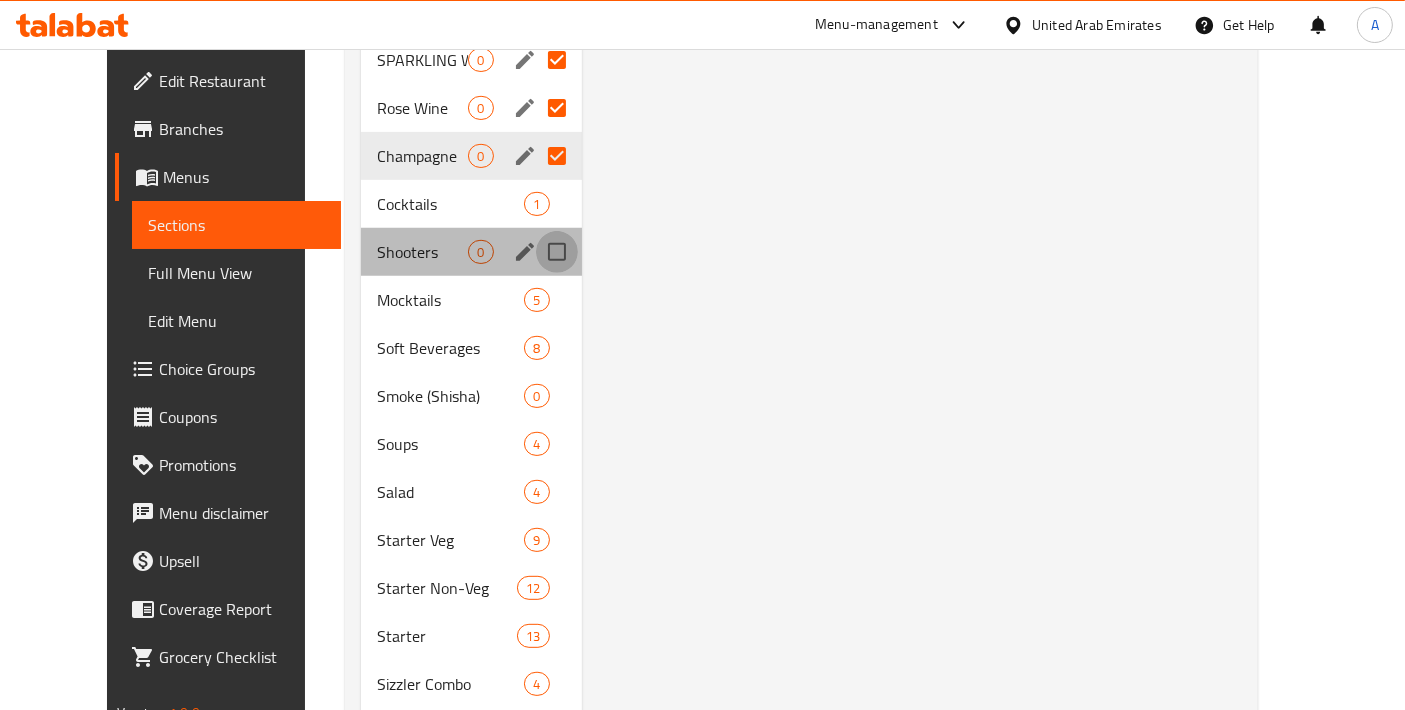 click at bounding box center [557, 252] 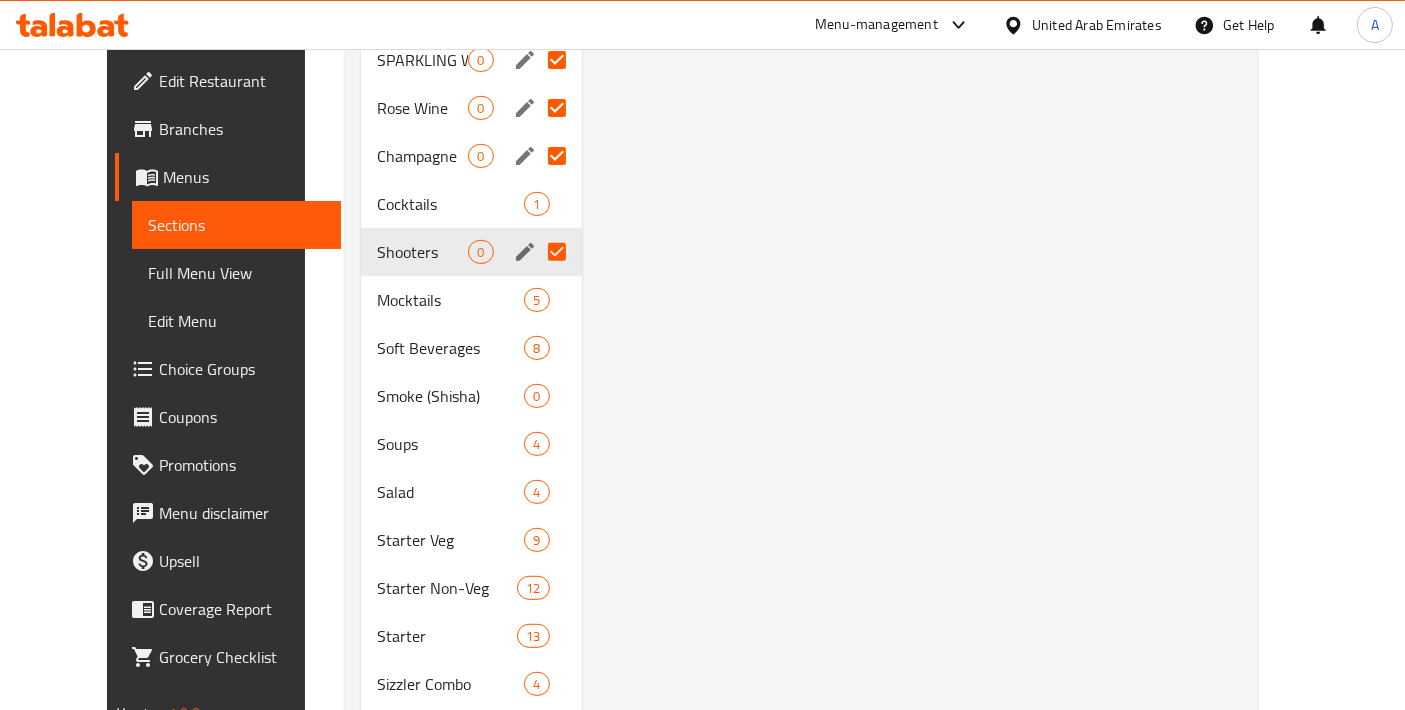 scroll, scrollTop: 0, scrollLeft: 0, axis: both 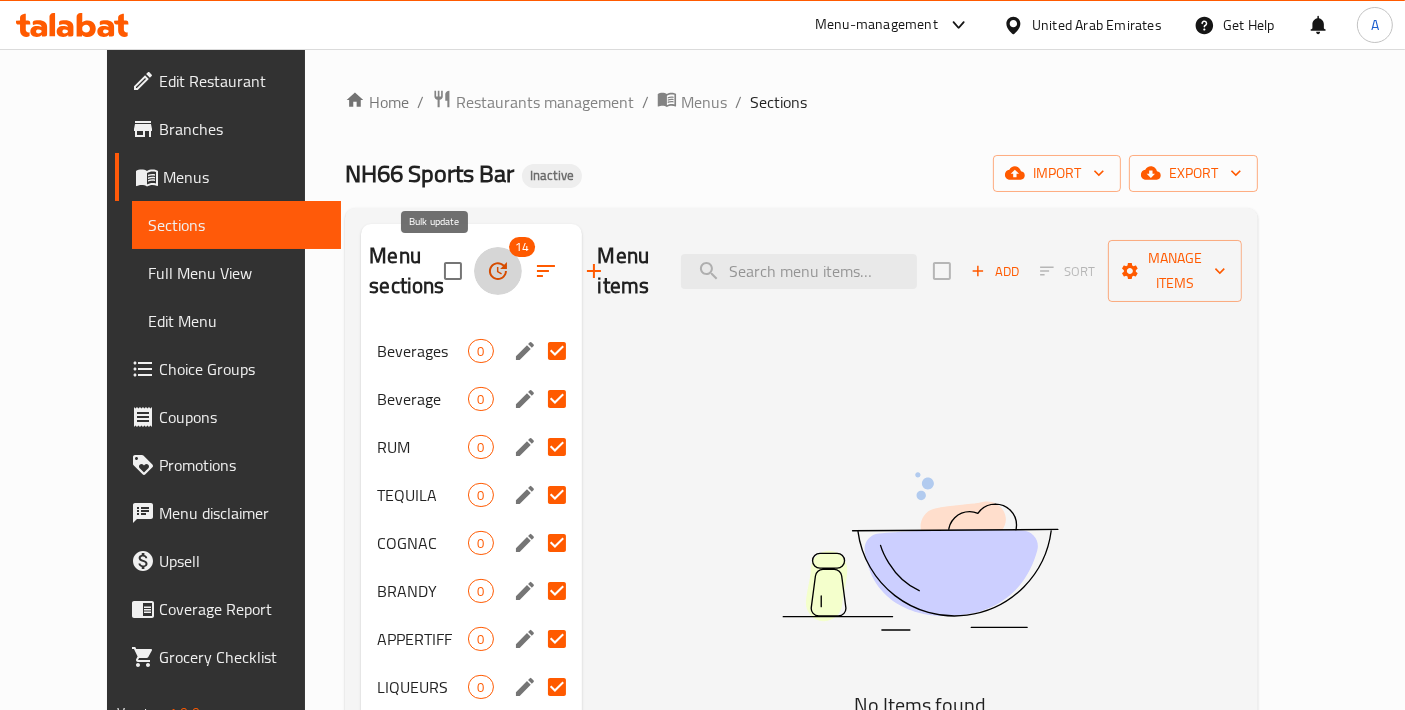 click at bounding box center (498, 271) 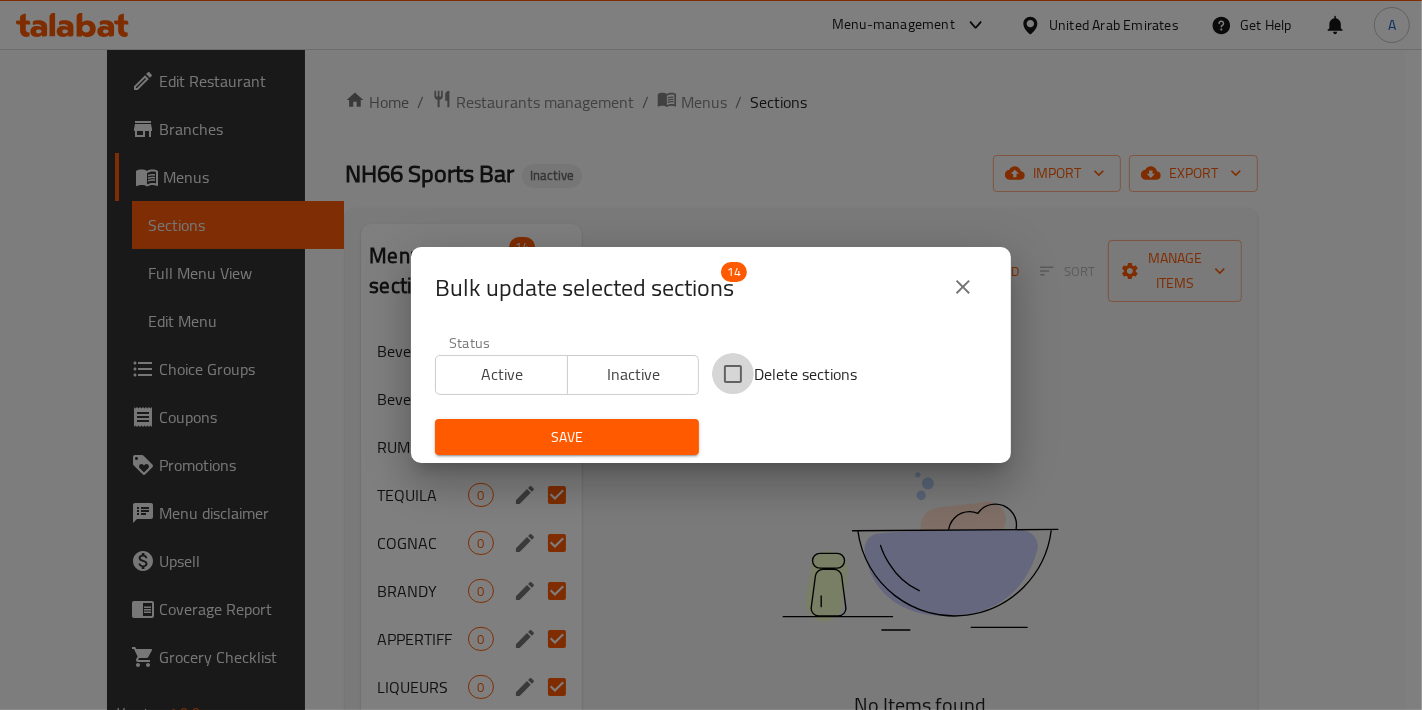 click on "Delete sections" at bounding box center (733, 374) 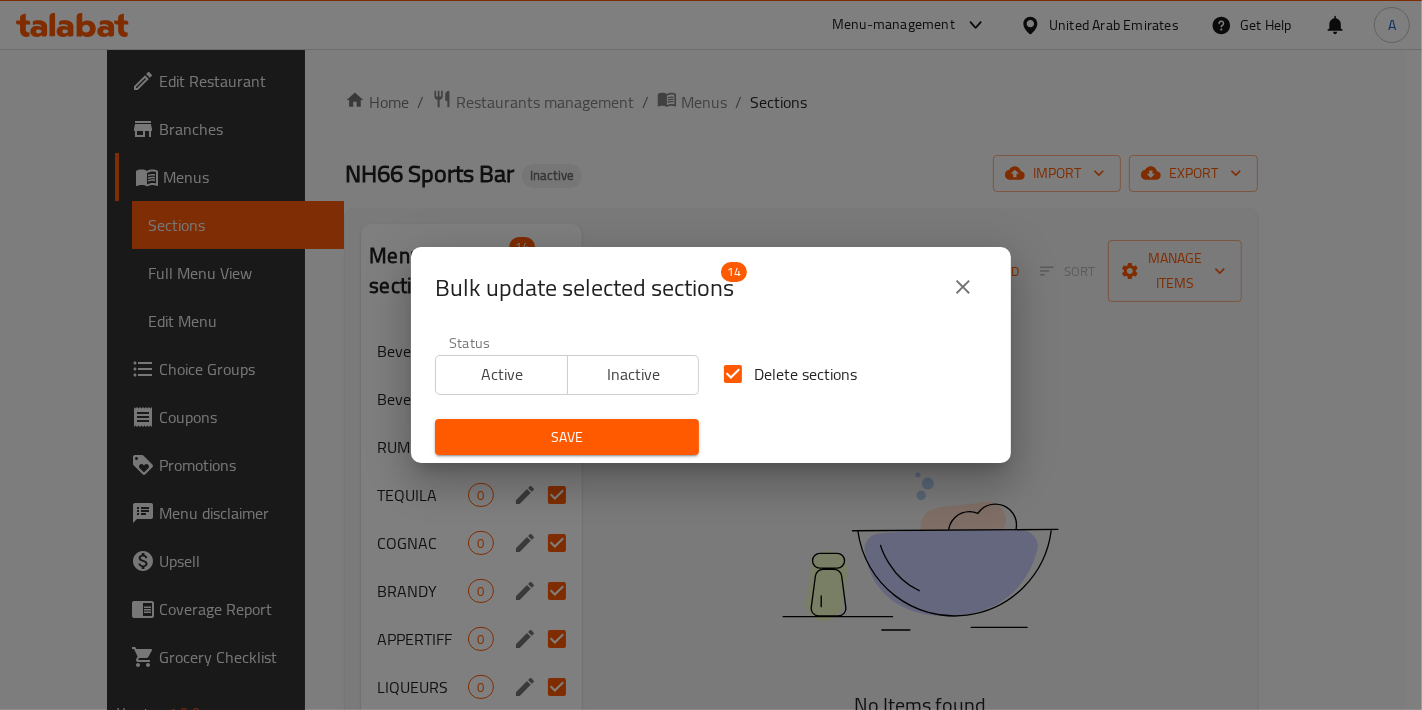 click on "Bulk update selected sections 14 Status Active Inactive Delete sections Save" at bounding box center (711, 355) 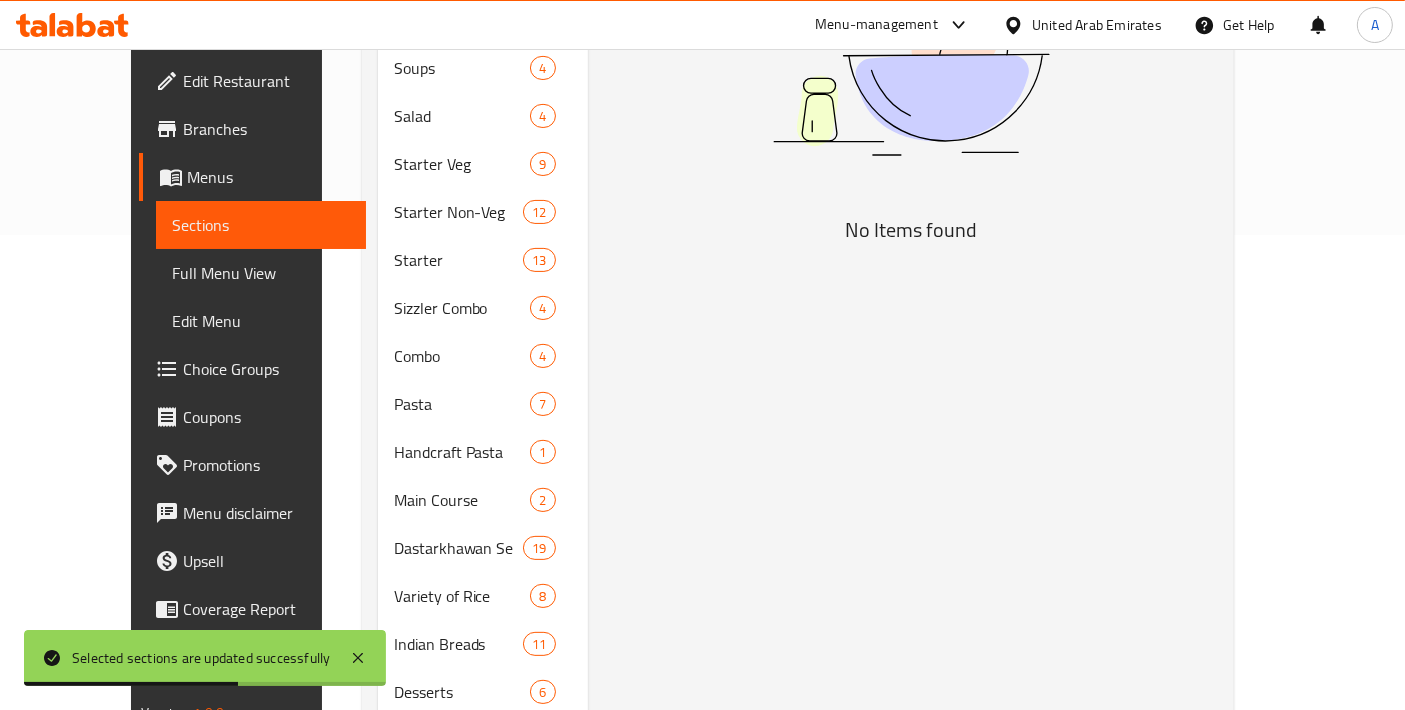 scroll, scrollTop: 513, scrollLeft: 0, axis: vertical 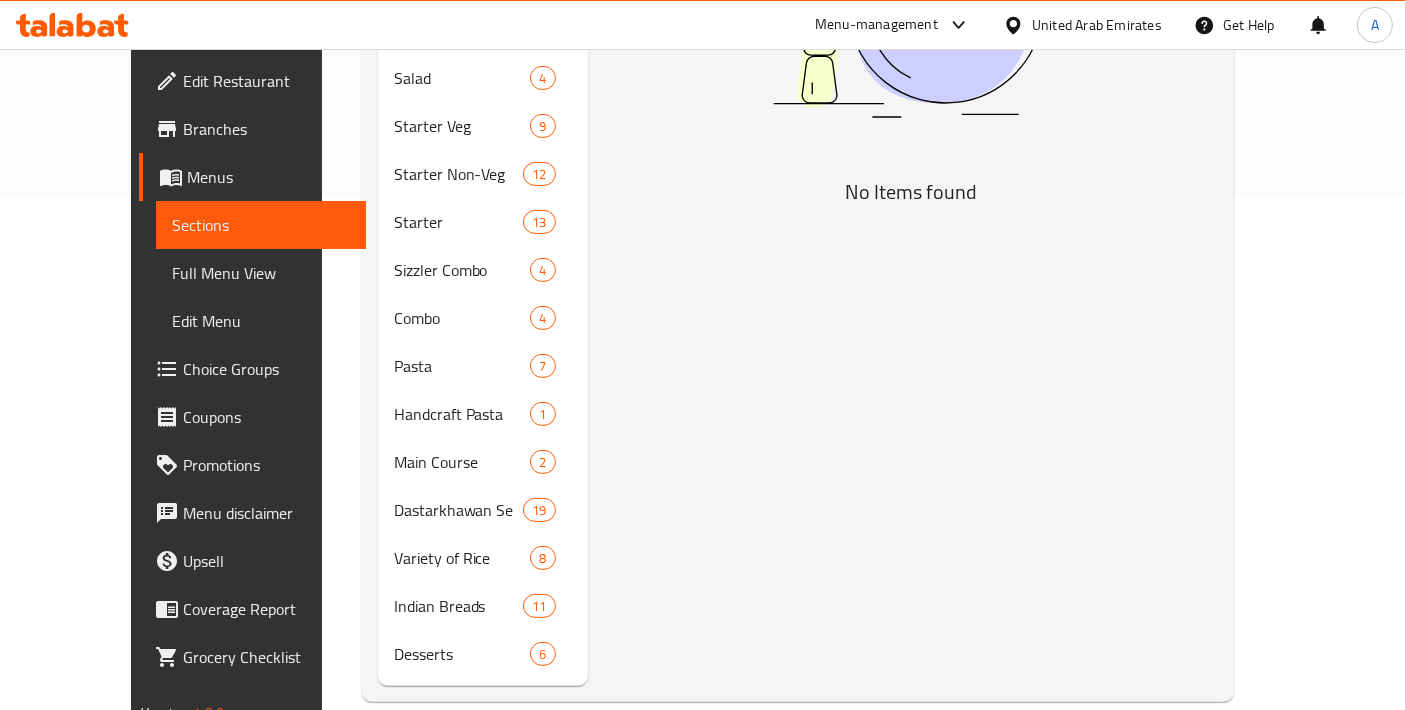 click on "Menu items Add Sort Manage items No Items found" at bounding box center [903, 198] 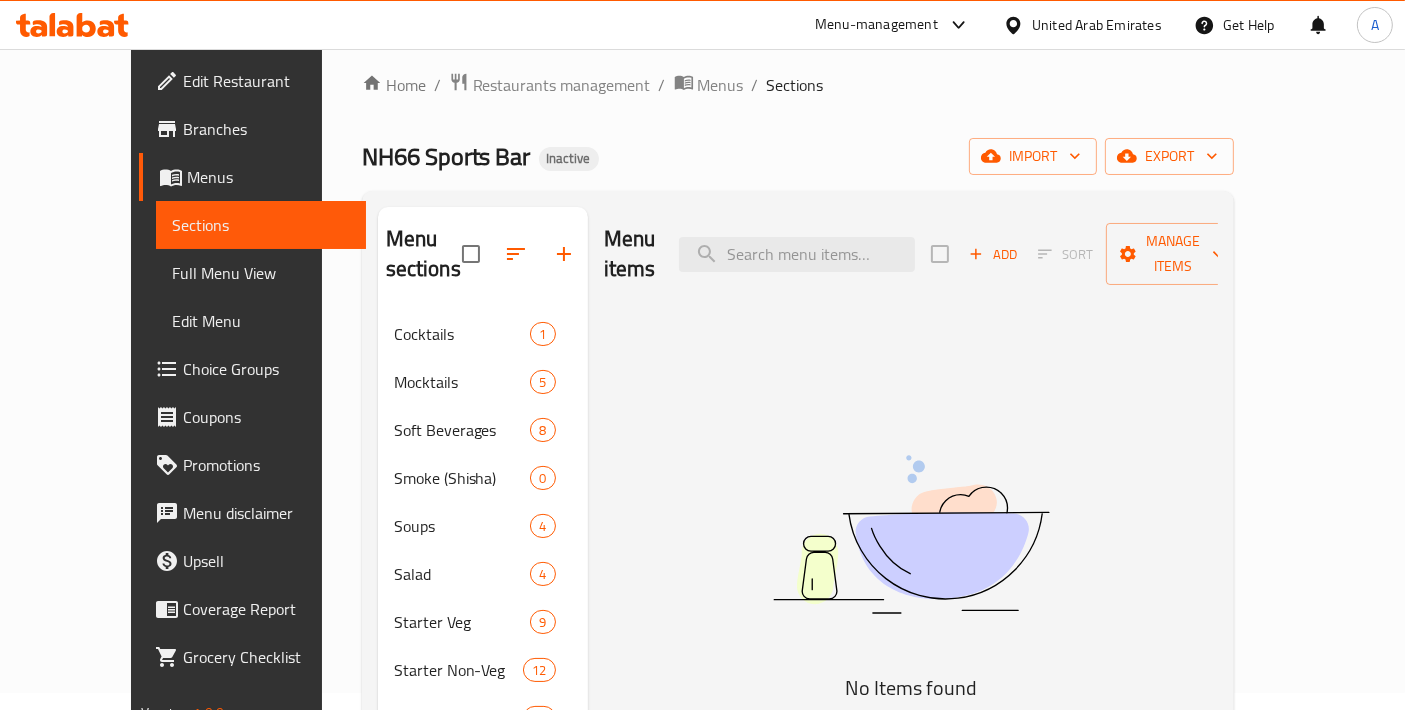 scroll, scrollTop: 0, scrollLeft: 0, axis: both 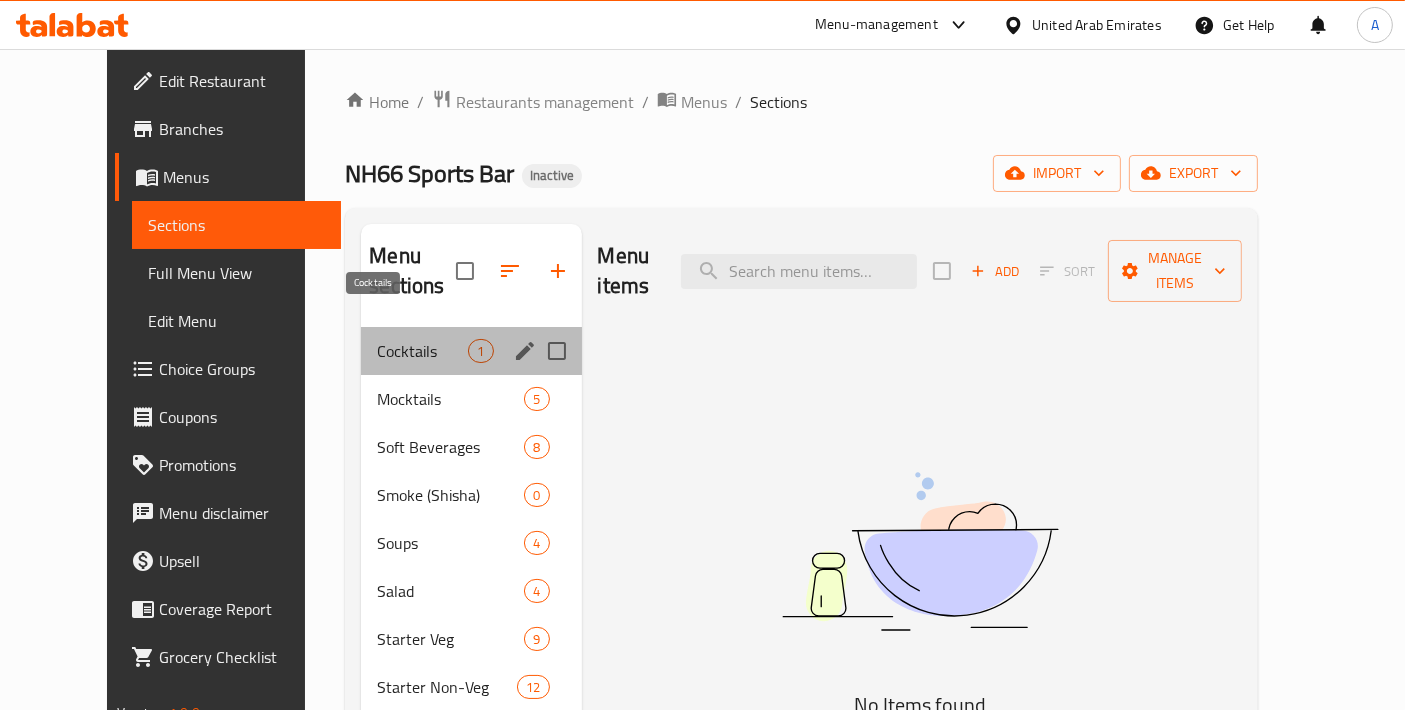 click on "Cocktails" at bounding box center [422, 351] 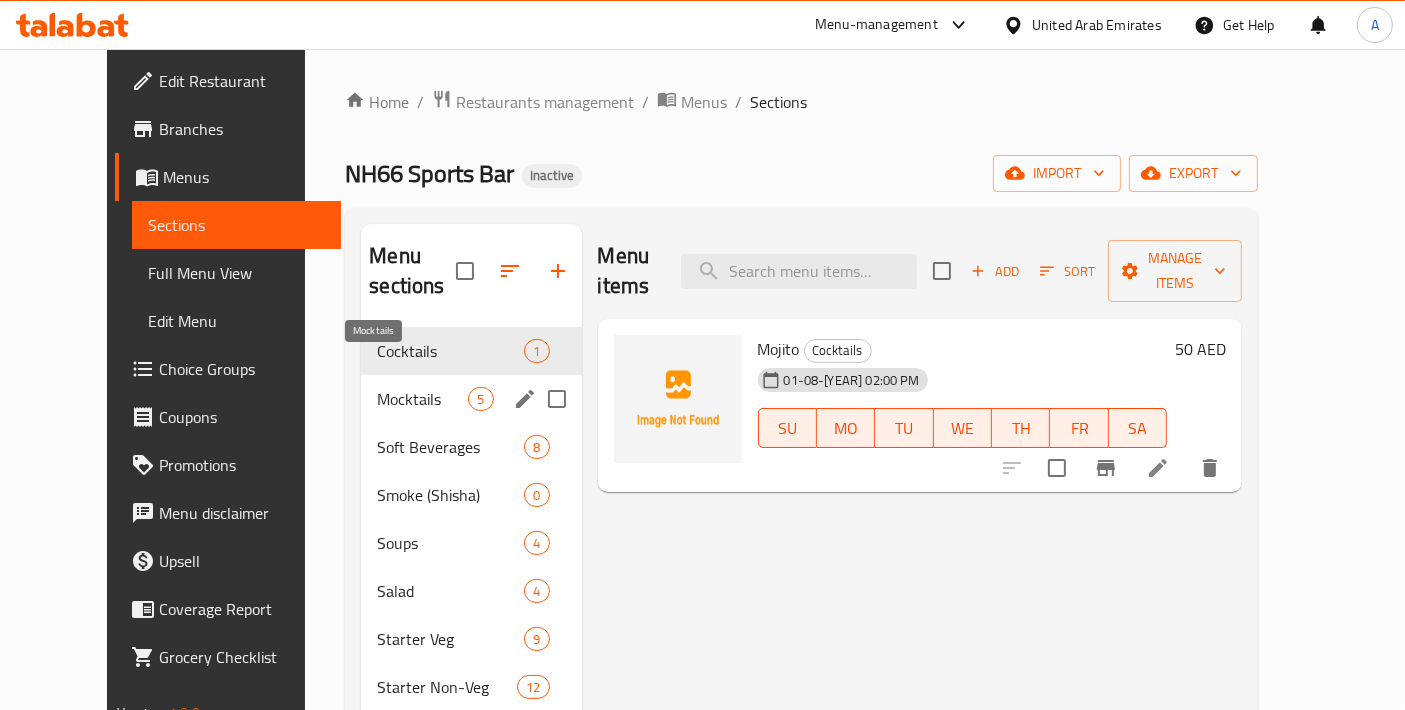 click on "Mocktails" at bounding box center (422, 399) 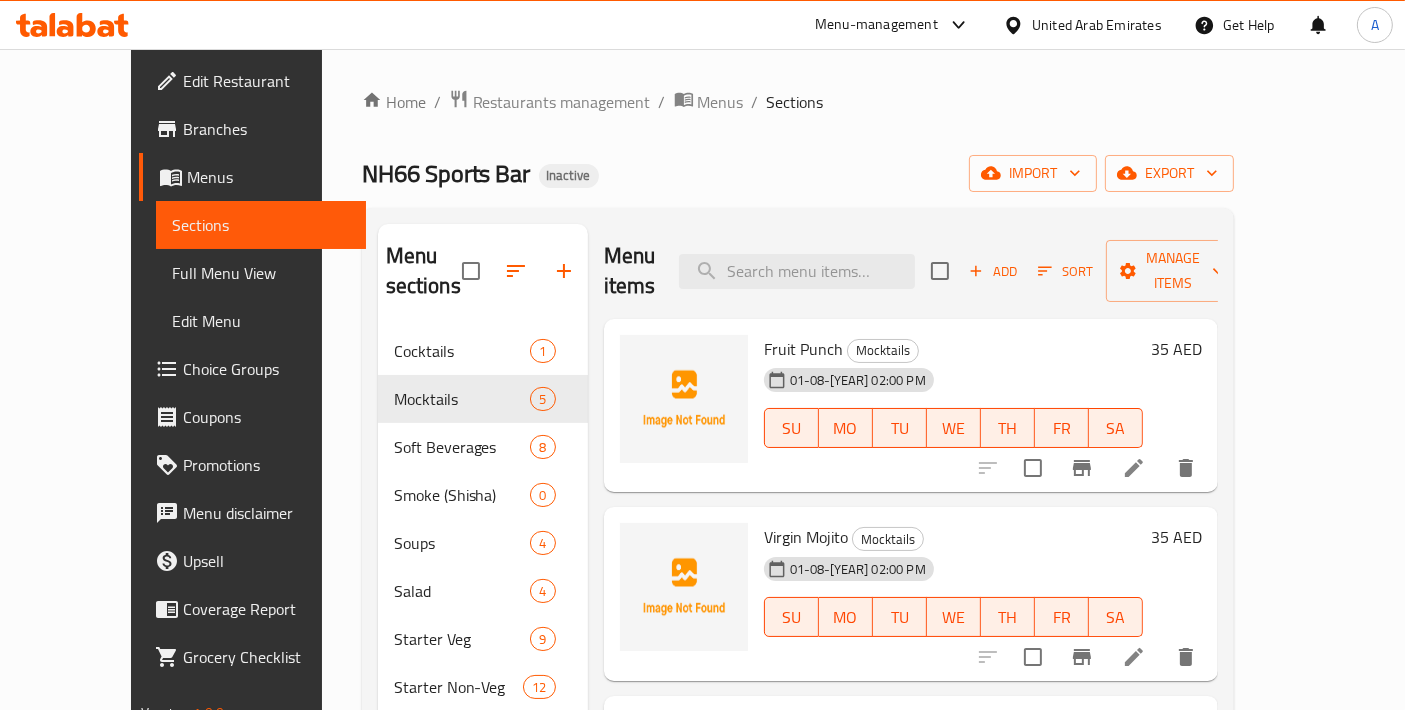 click on "Home / Restaurants management / Menus / Sections NH66 Sports Bar Inactive import export Menu sections Cocktails 1 Mocktails 5 Soft Beverages 8 Smoke (Shisha) 0 Soups 4 Salad 4 Starter Veg 9 Starter Non-Veg 12 Starter 13 Sizzler Combo 4 Combo 4 Pasta 7 Handcraft Pasta 1 Main Course 2 Dastarkhawan Se 19 Variety of Rice 8 Indian Breads 11 Desserts 6 Menu items Add Sort Manage items Fruit Punch   Mocktails 01-08-[YEAR] 02:00 PM SU MO TU WE TH FR SA 35   AED Virgin Mojito   Mocktails 01-08-[YEAR] 02:00 PM SU MO TU WE TH FR SA 35   AED Blue Lagoon   Mocktails 01-08-[YEAR] 02:00 PM SU MO TU WE TH FR SA 35   AED Virgin Pinacolada   Mocktails 01-08-[YEAR] 02:00 PM SU MO TU WE TH FR SA 35   AED Bartendar Special   Mocktails 01-08-[YEAR] 02:00 PM SU MO TU WE TH FR SA 35   AED" at bounding box center [798, 652] 